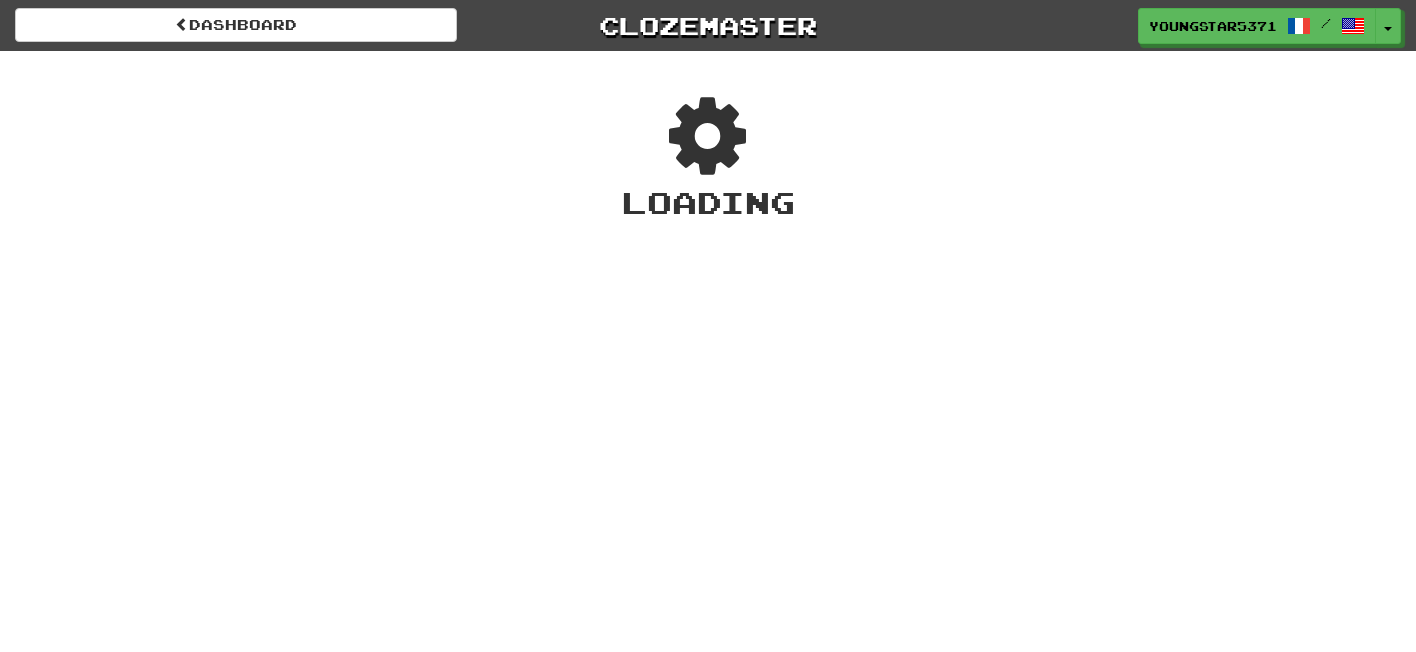 scroll, scrollTop: 0, scrollLeft: 0, axis: both 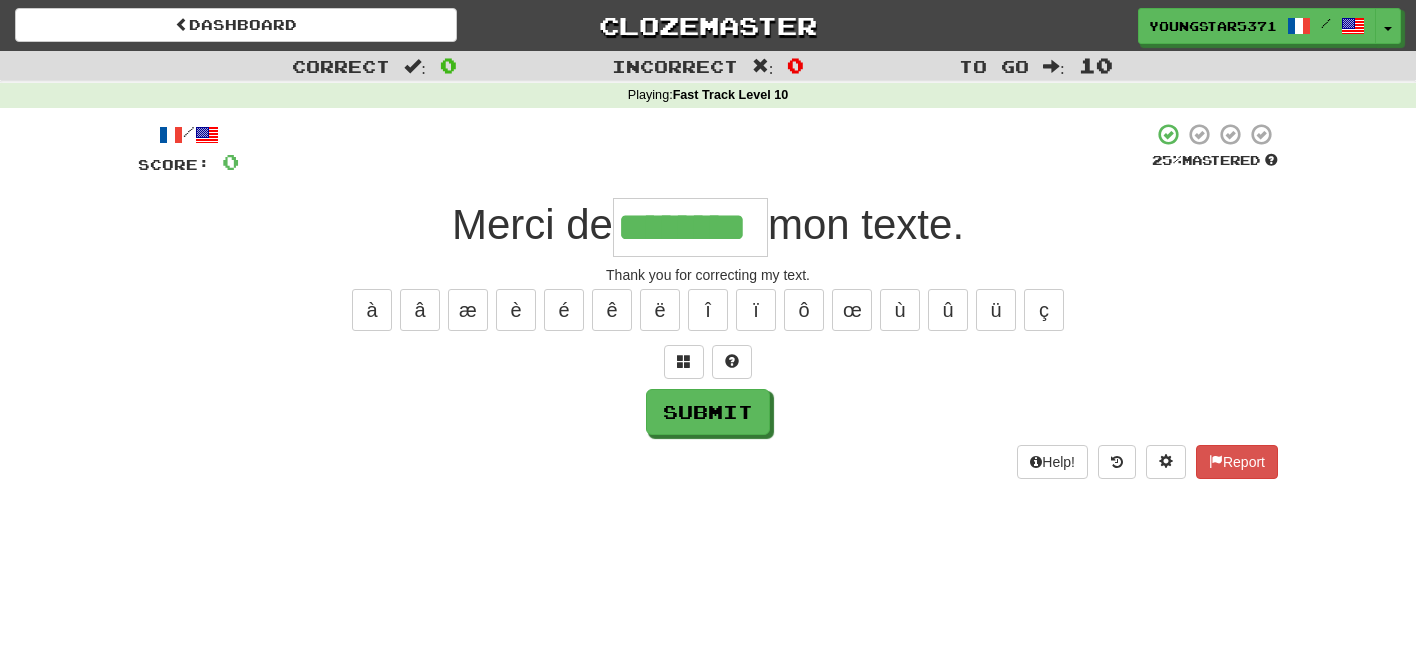 type on "********" 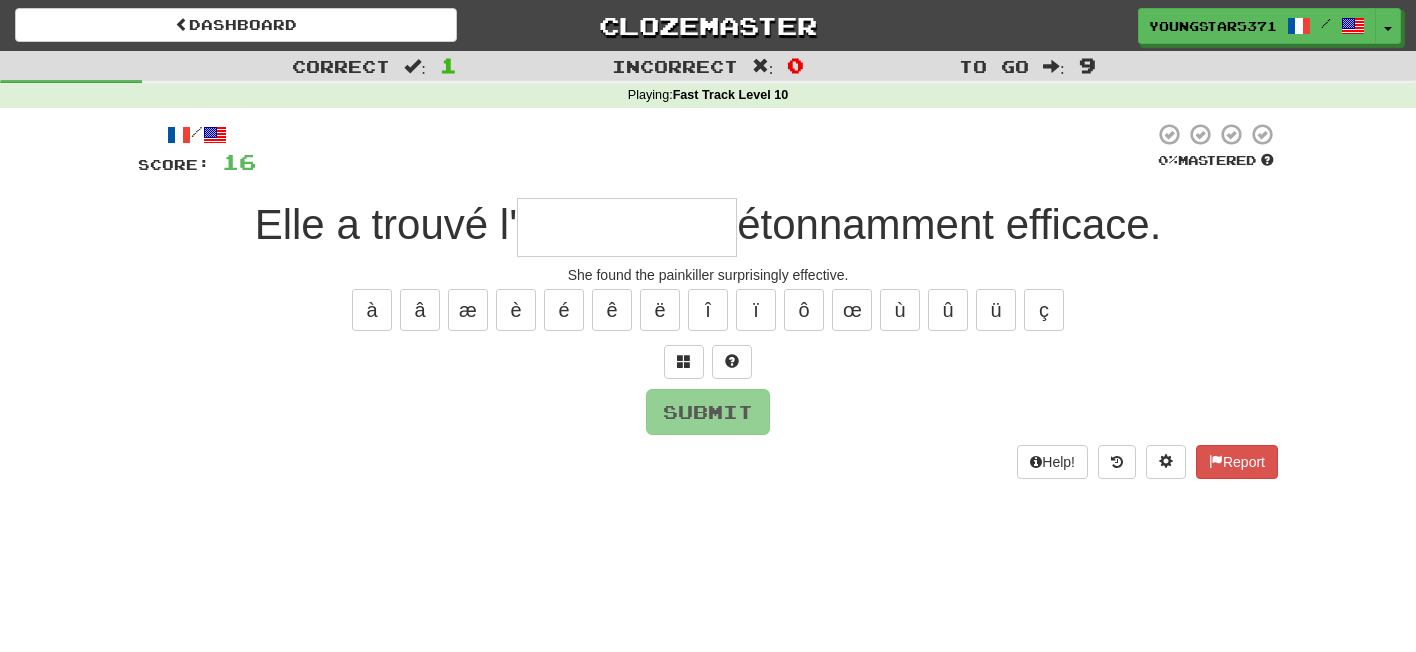type on "*" 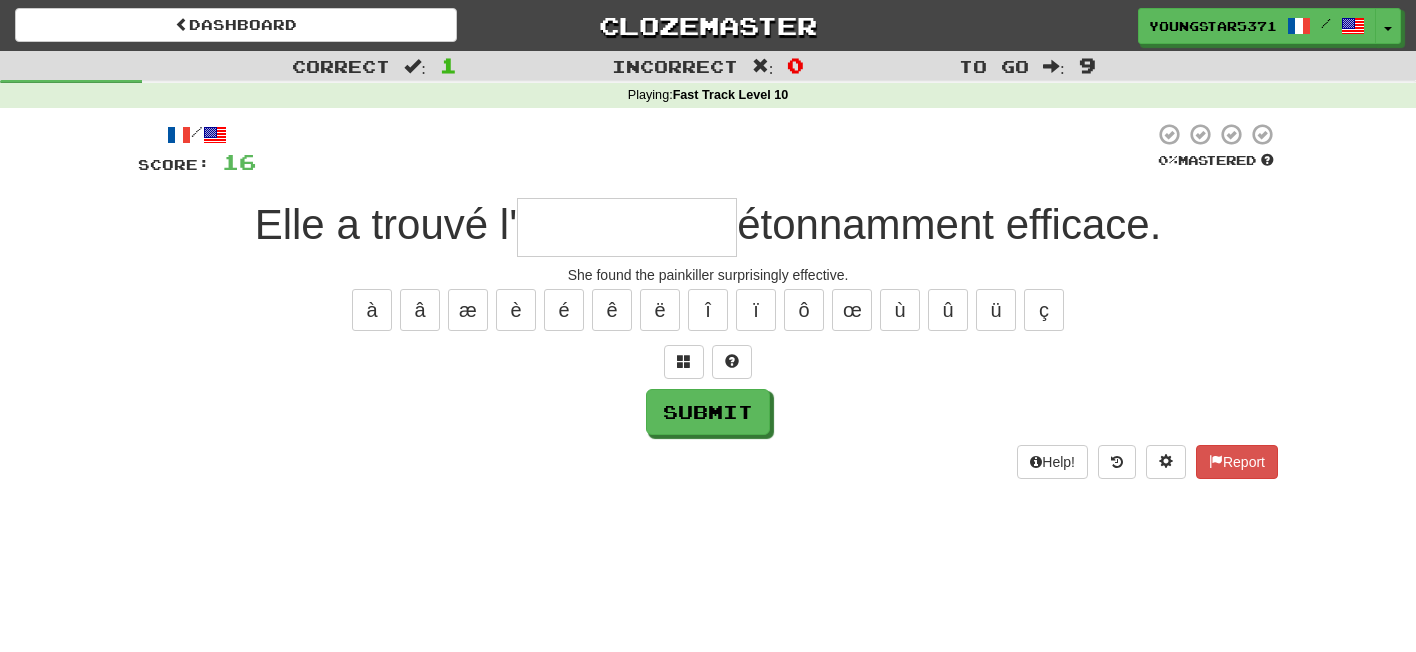 type on "*" 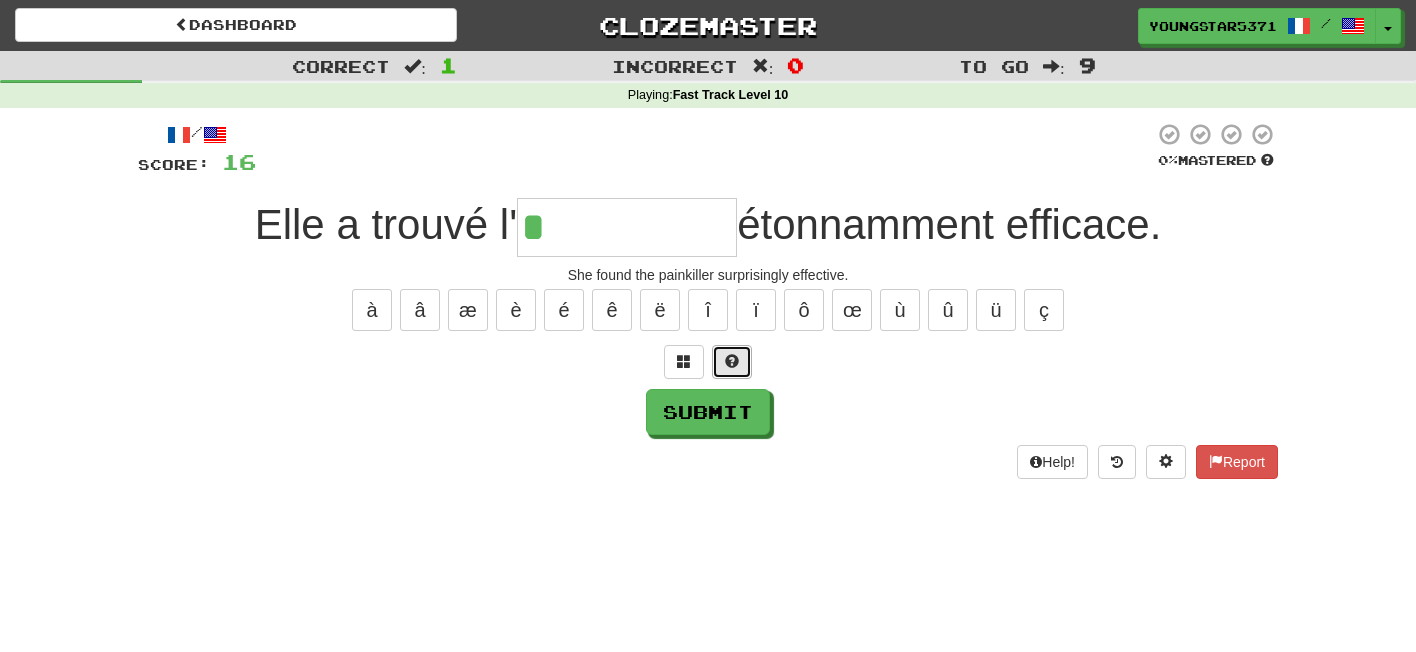 click at bounding box center (732, 362) 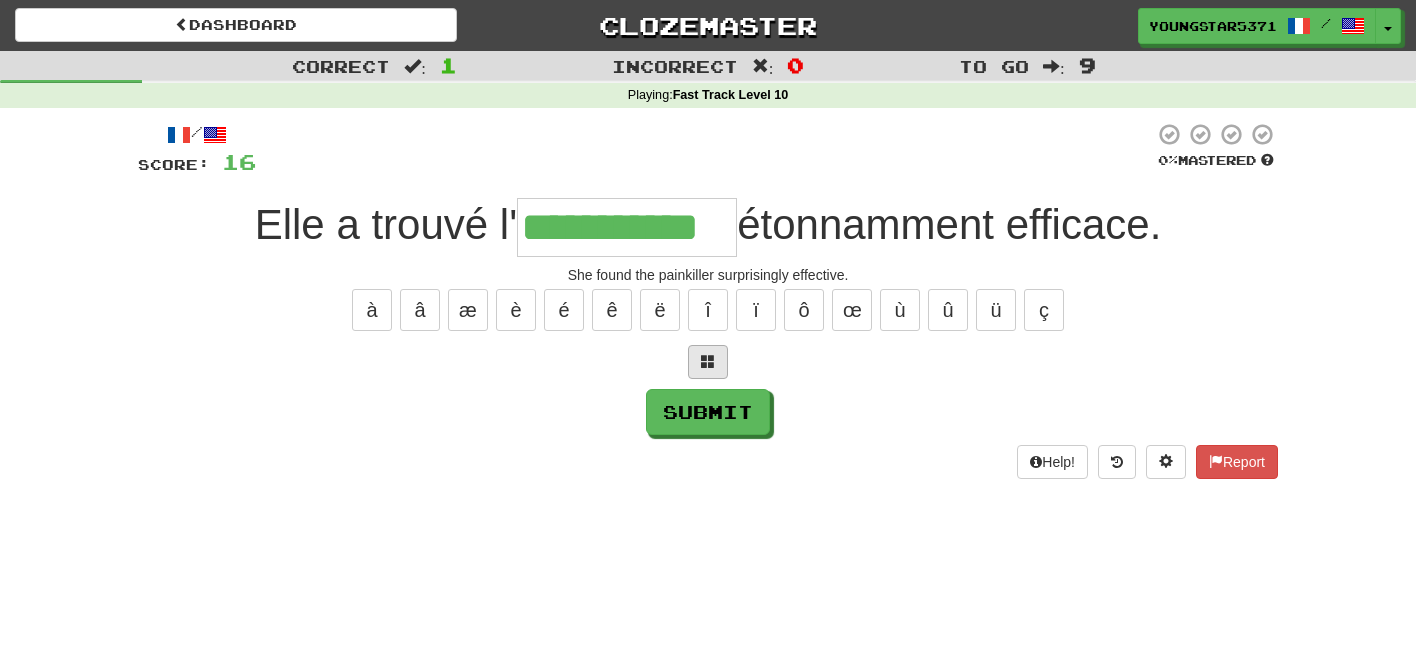 type on "**********" 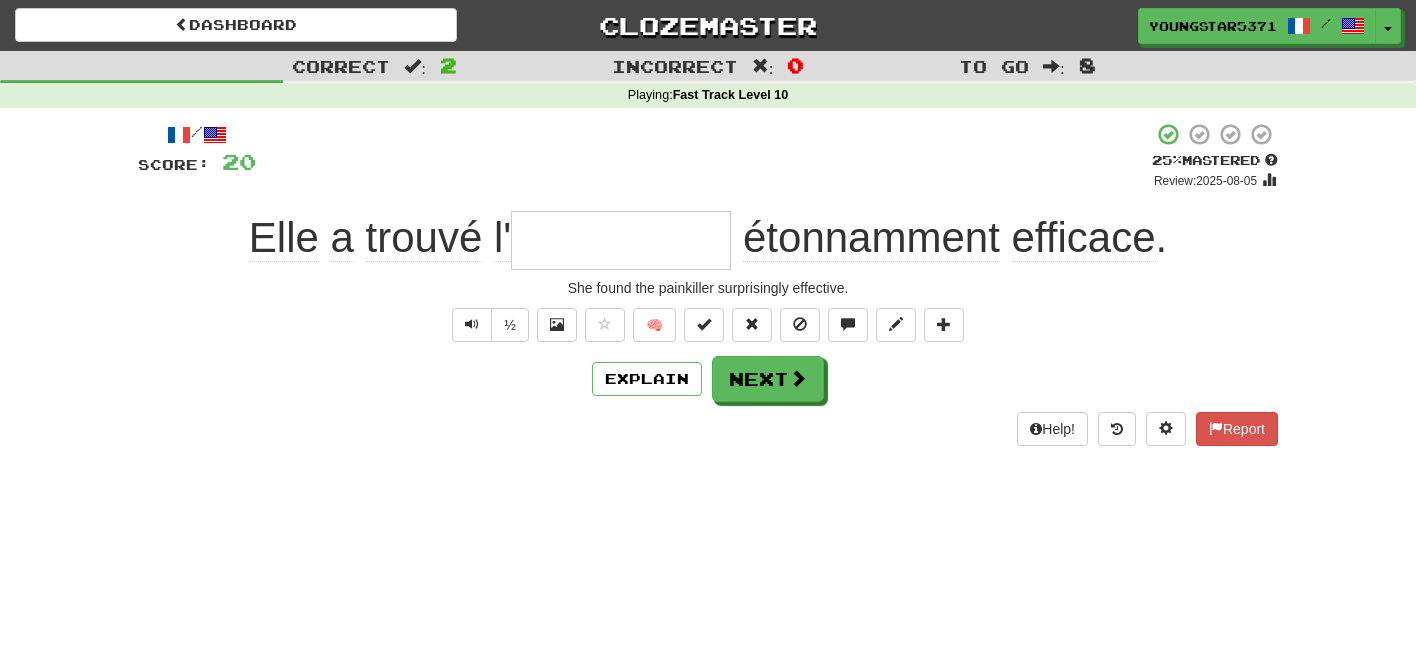 click on "étonnamment" at bounding box center [871, 238] 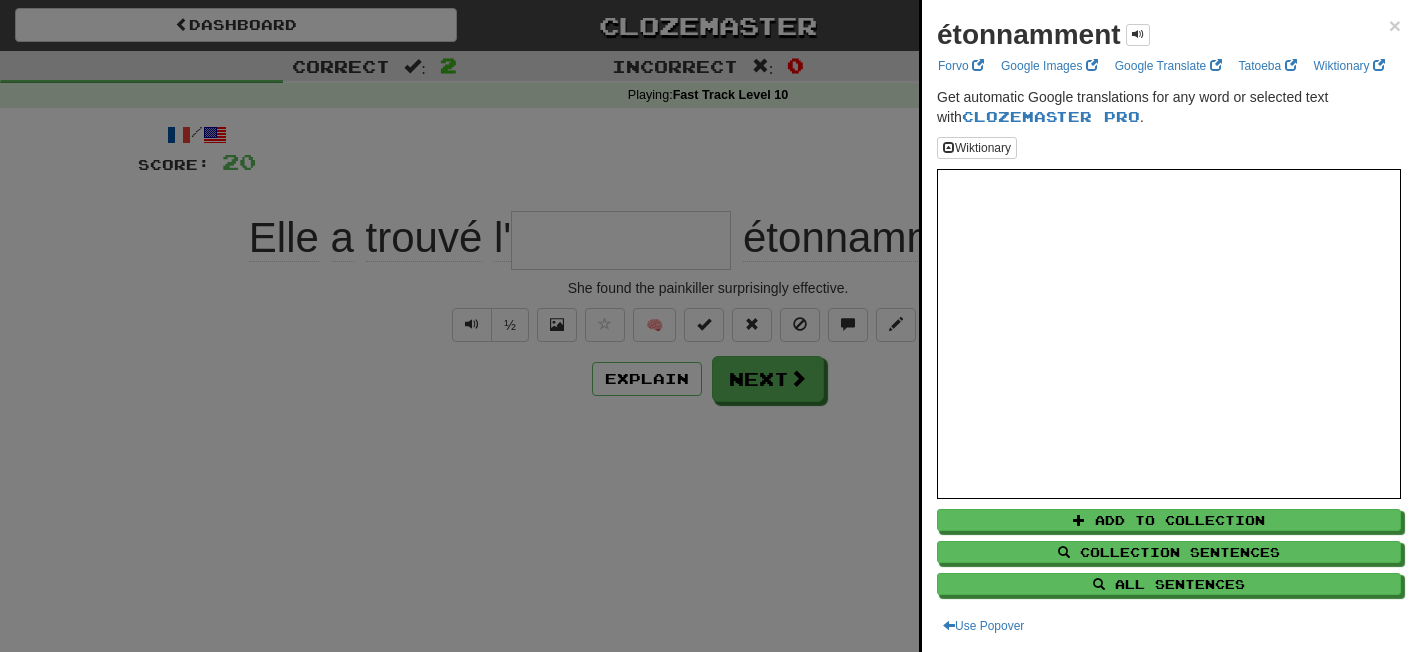 click at bounding box center [708, 326] 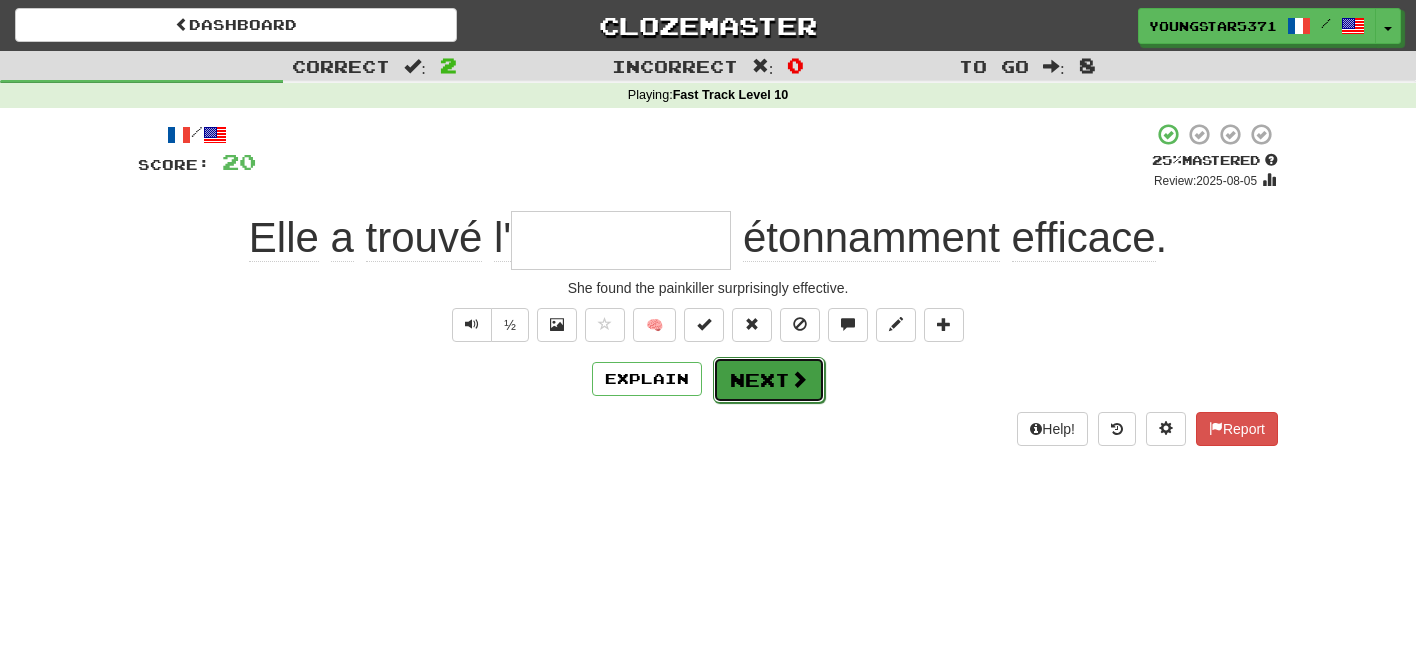 click on "Next" at bounding box center [769, 380] 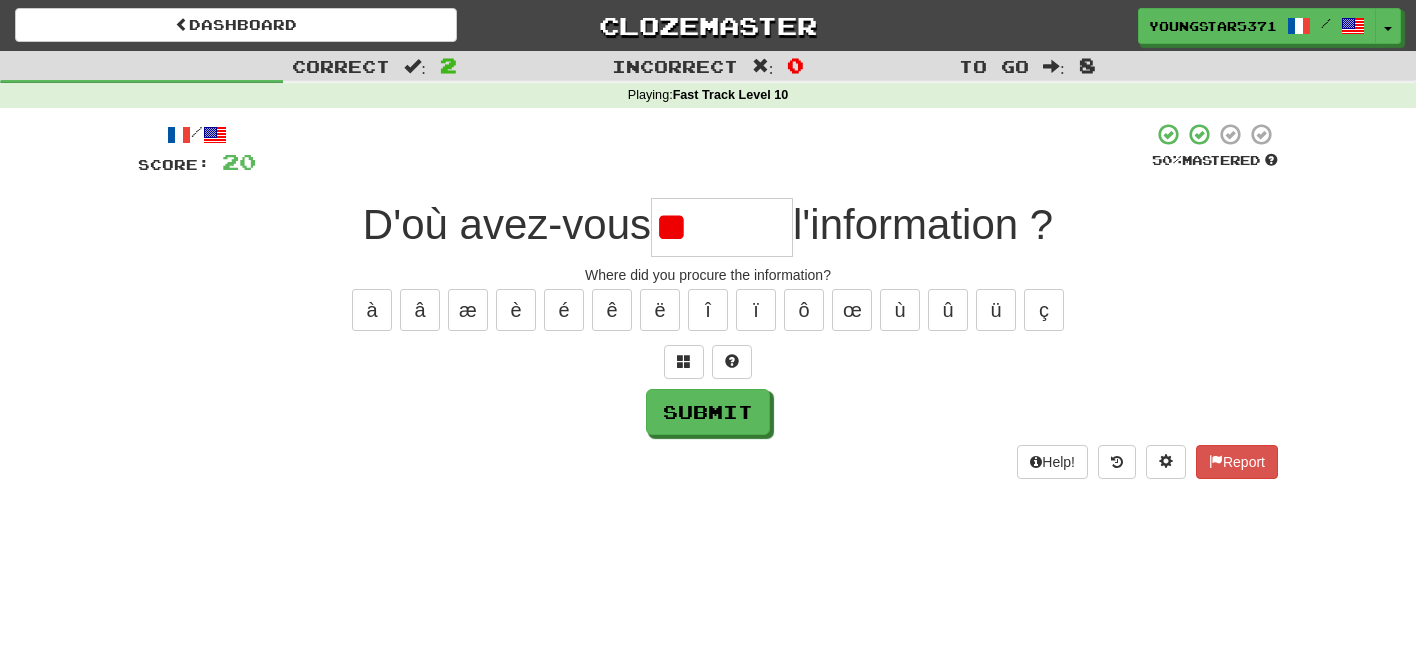 type on "*" 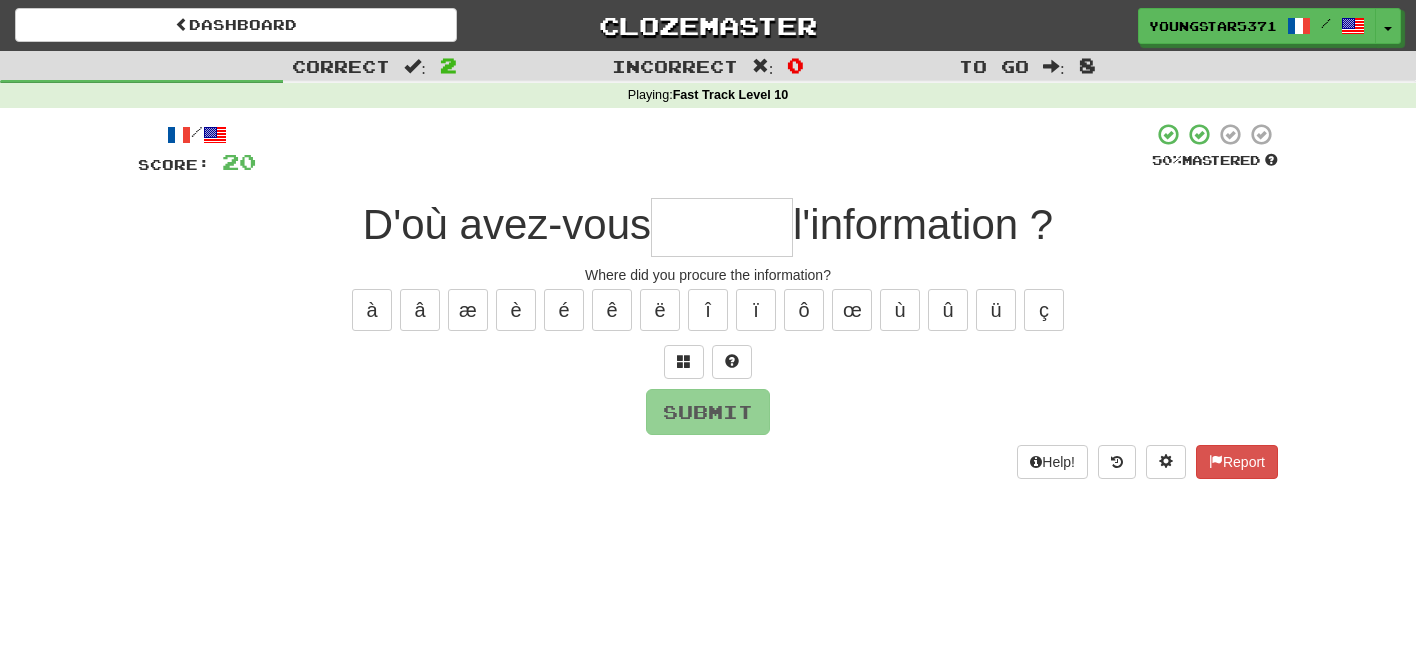 type on "*" 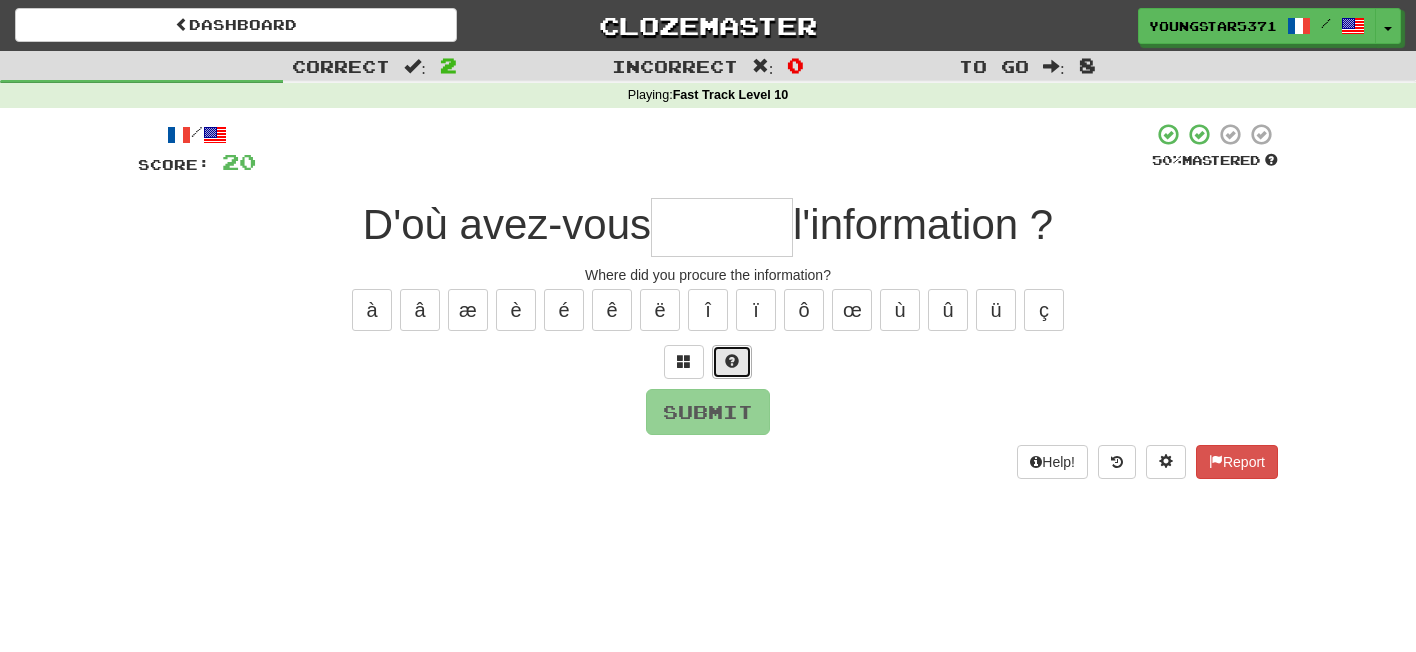 click at bounding box center [732, 362] 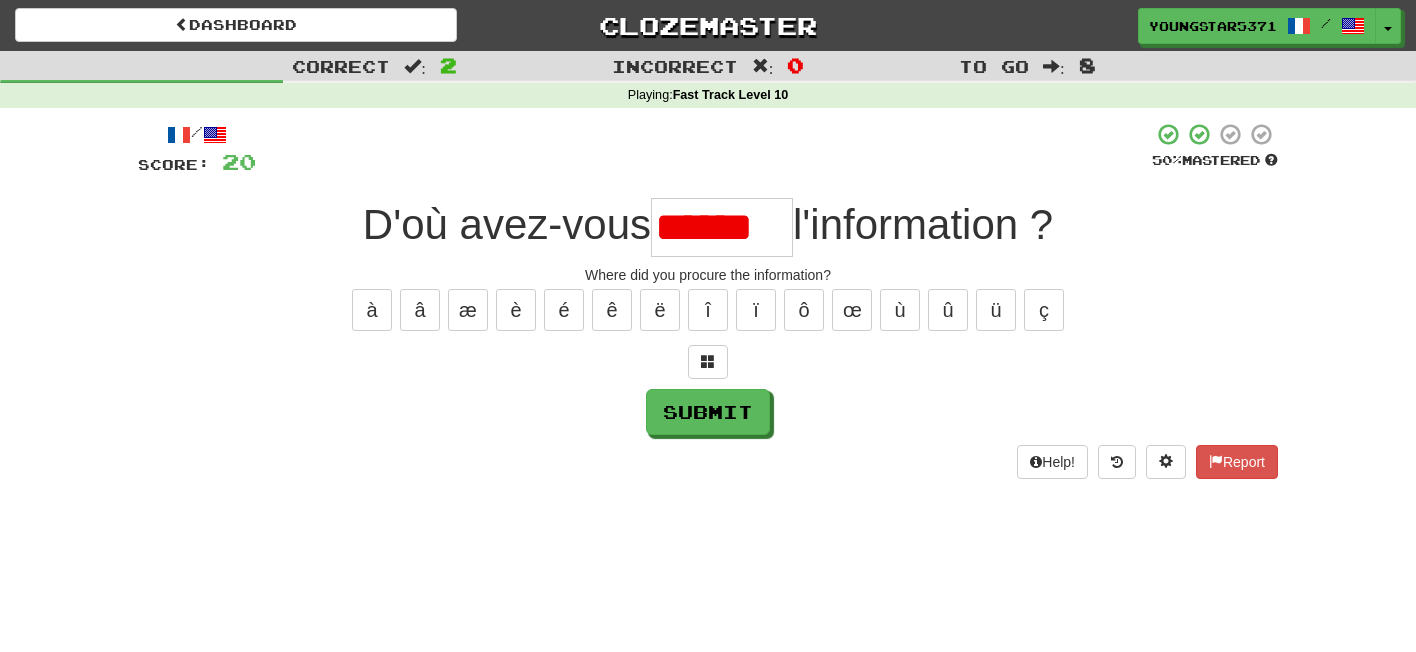 scroll, scrollTop: 0, scrollLeft: 0, axis: both 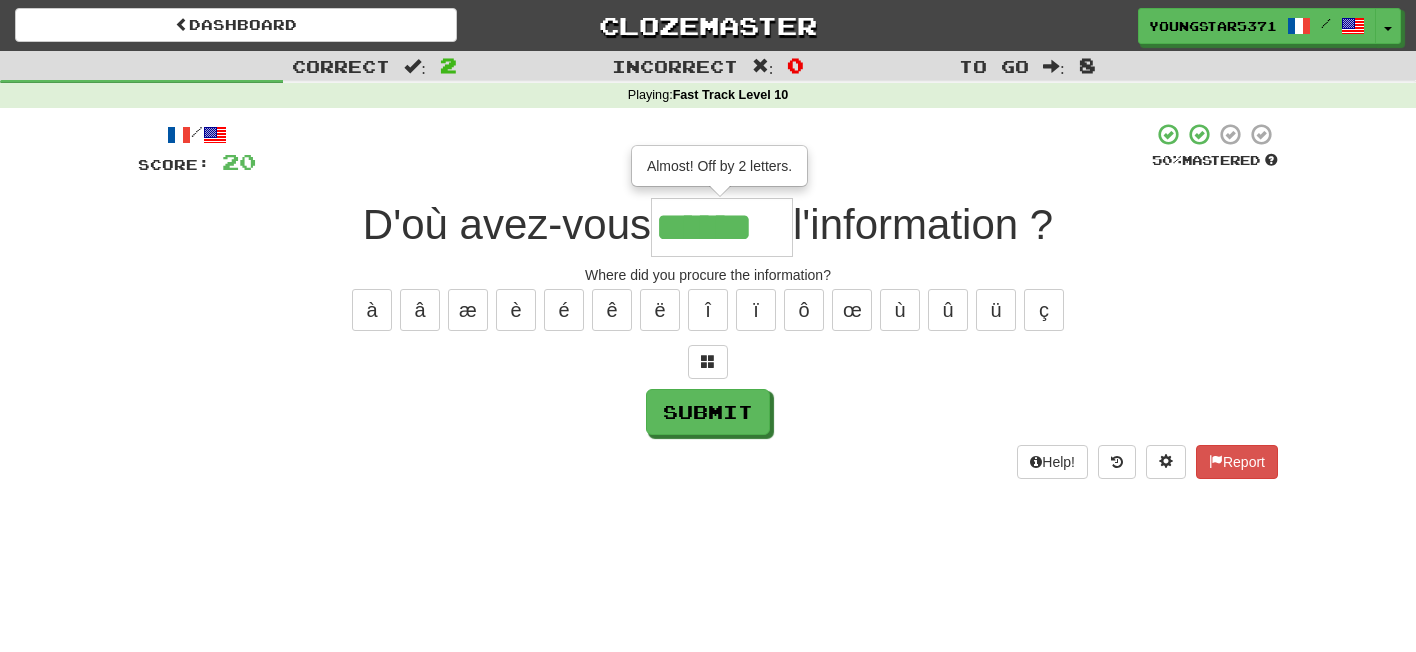 type on "******" 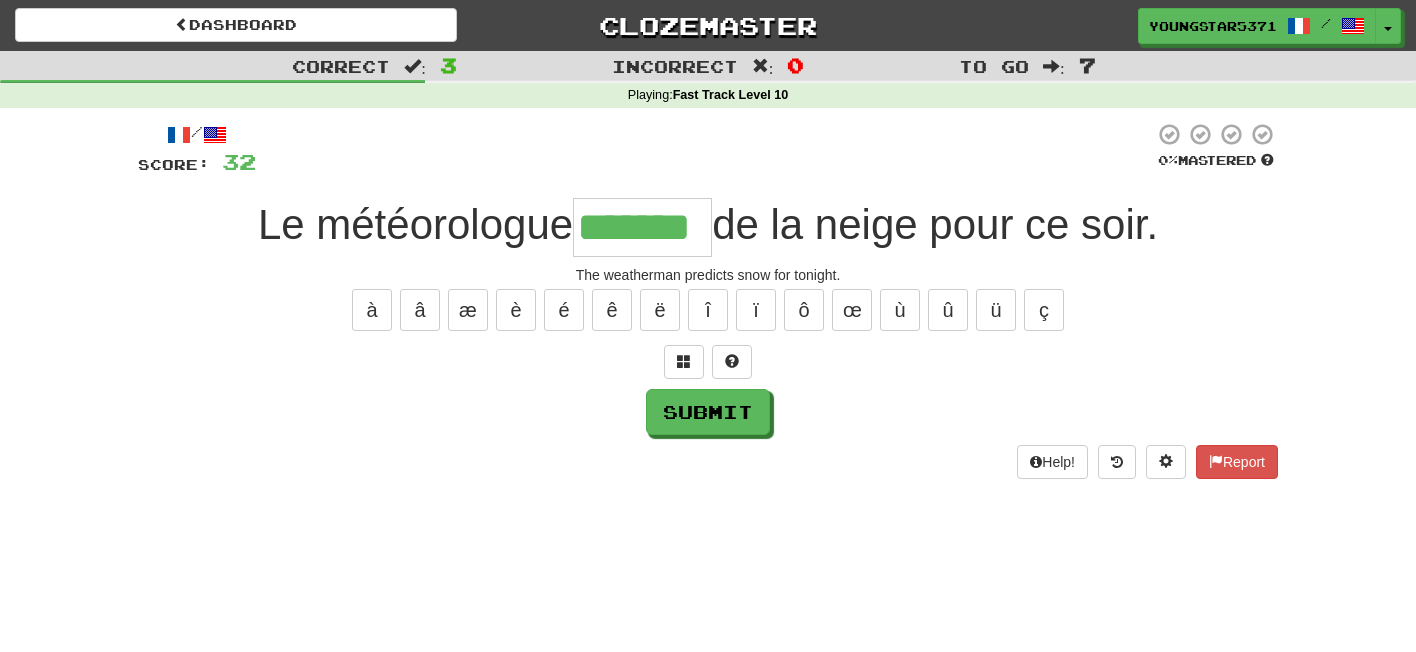 type on "*******" 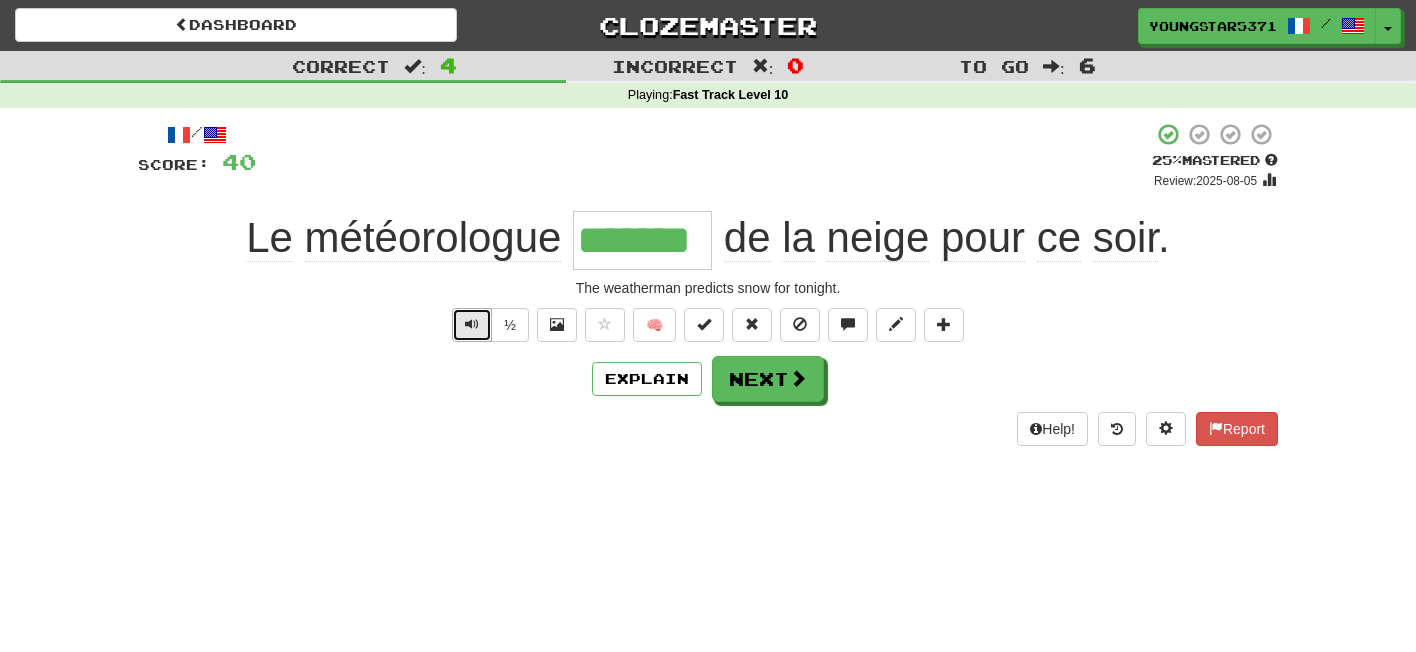 click at bounding box center [472, 325] 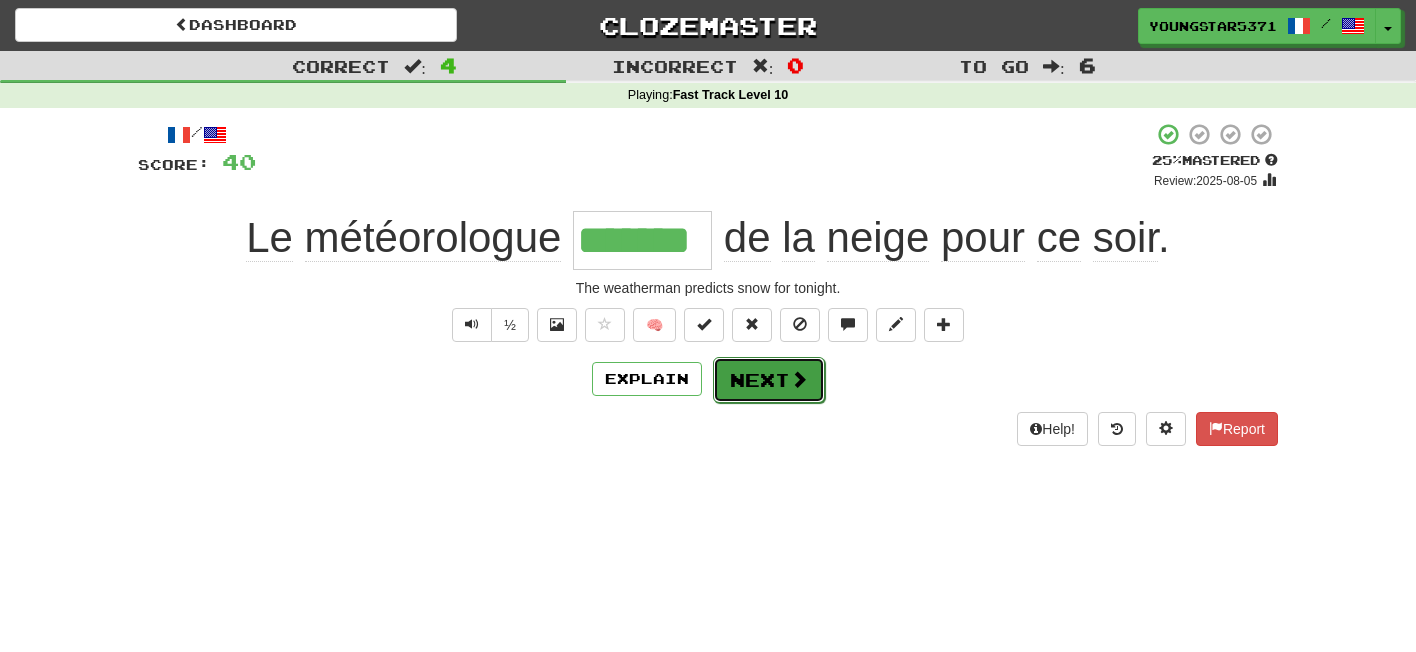 click on "Next" at bounding box center (769, 380) 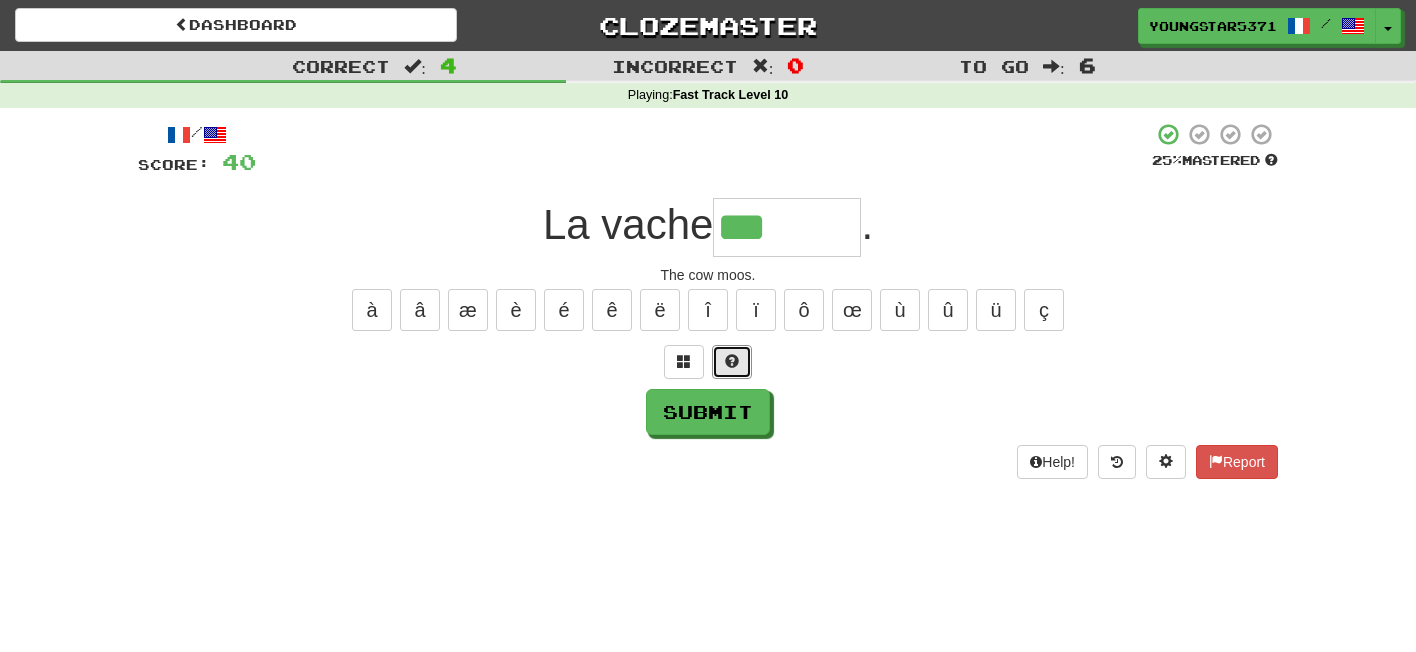 click at bounding box center (732, 362) 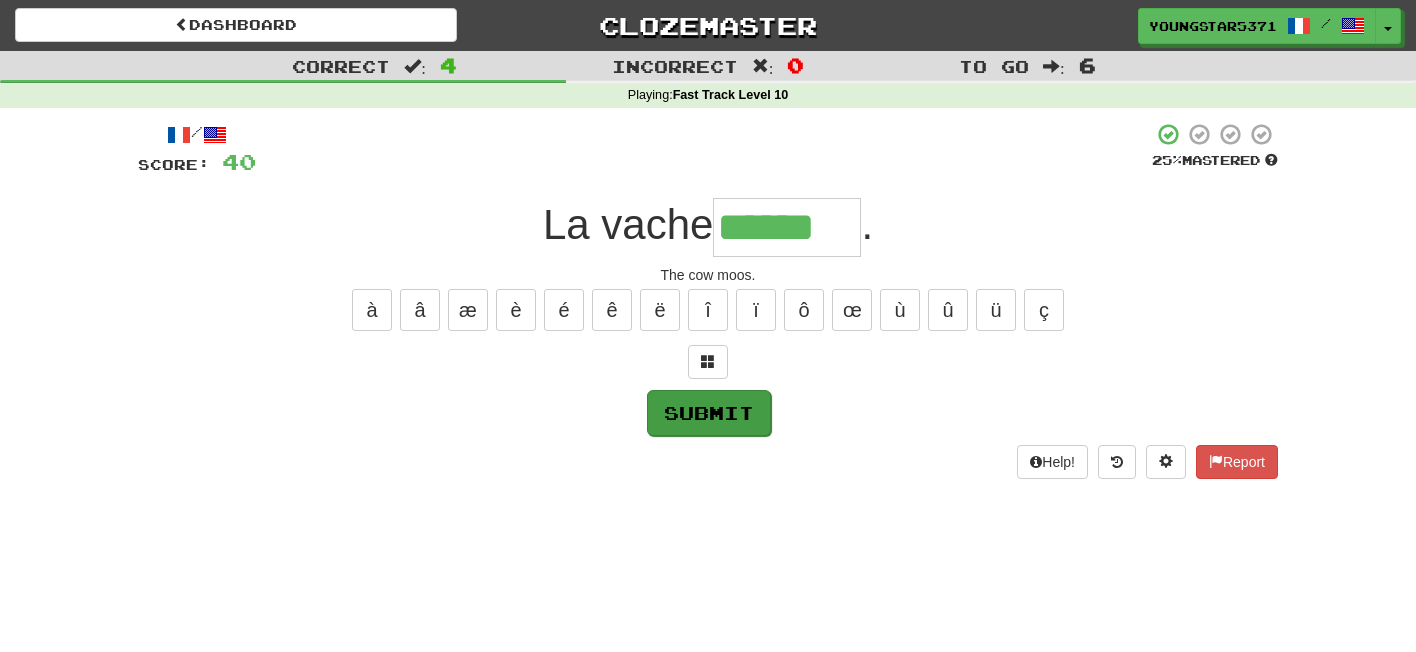 type on "******" 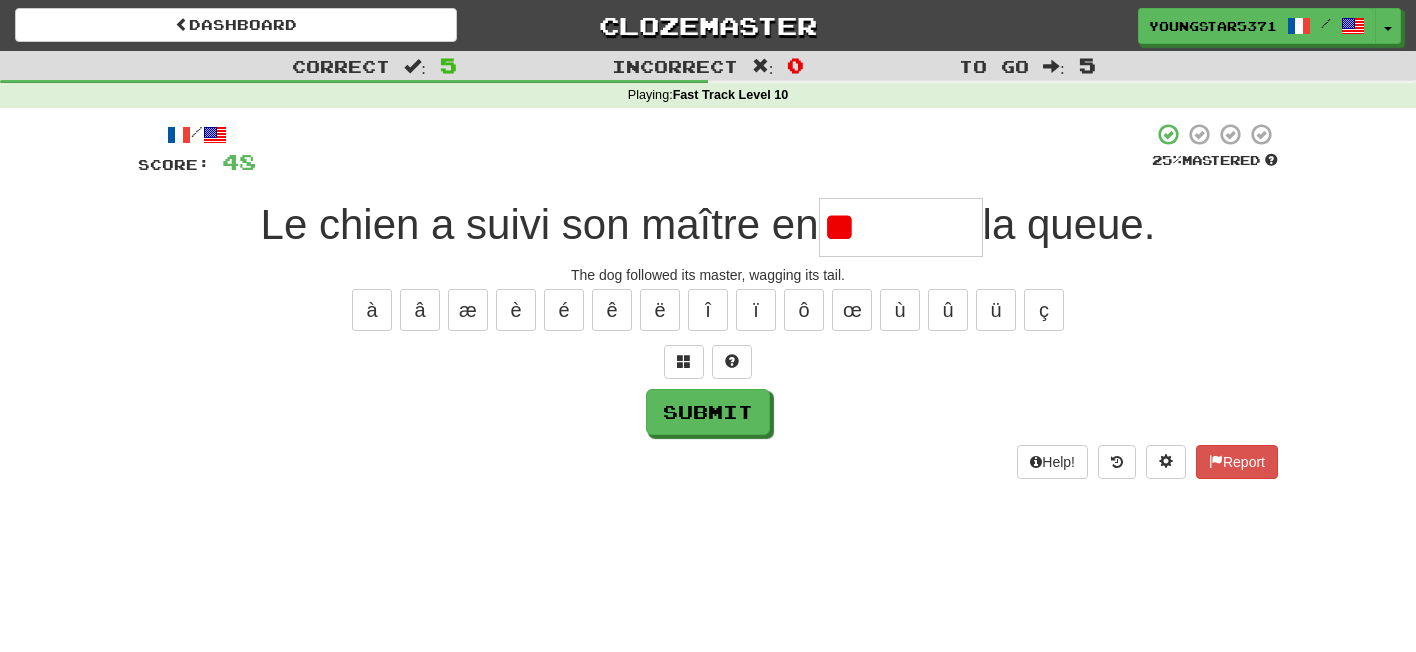 type on "*" 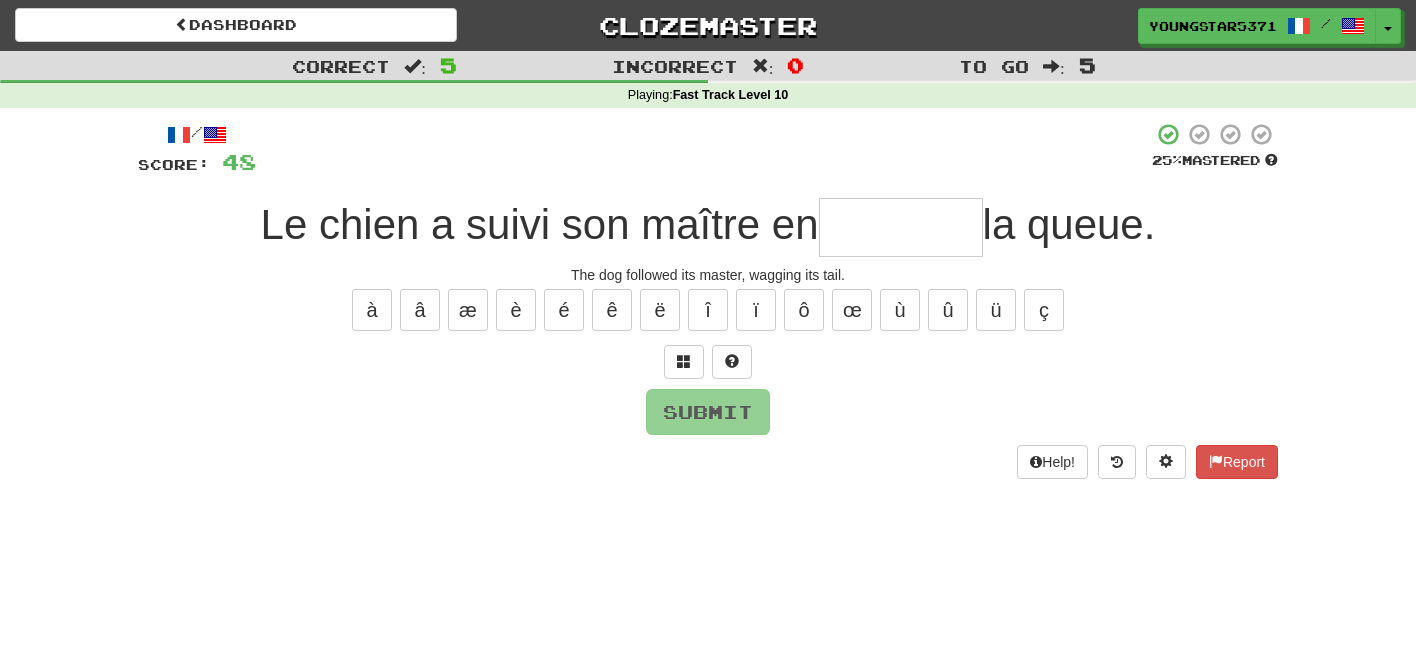 type on "*" 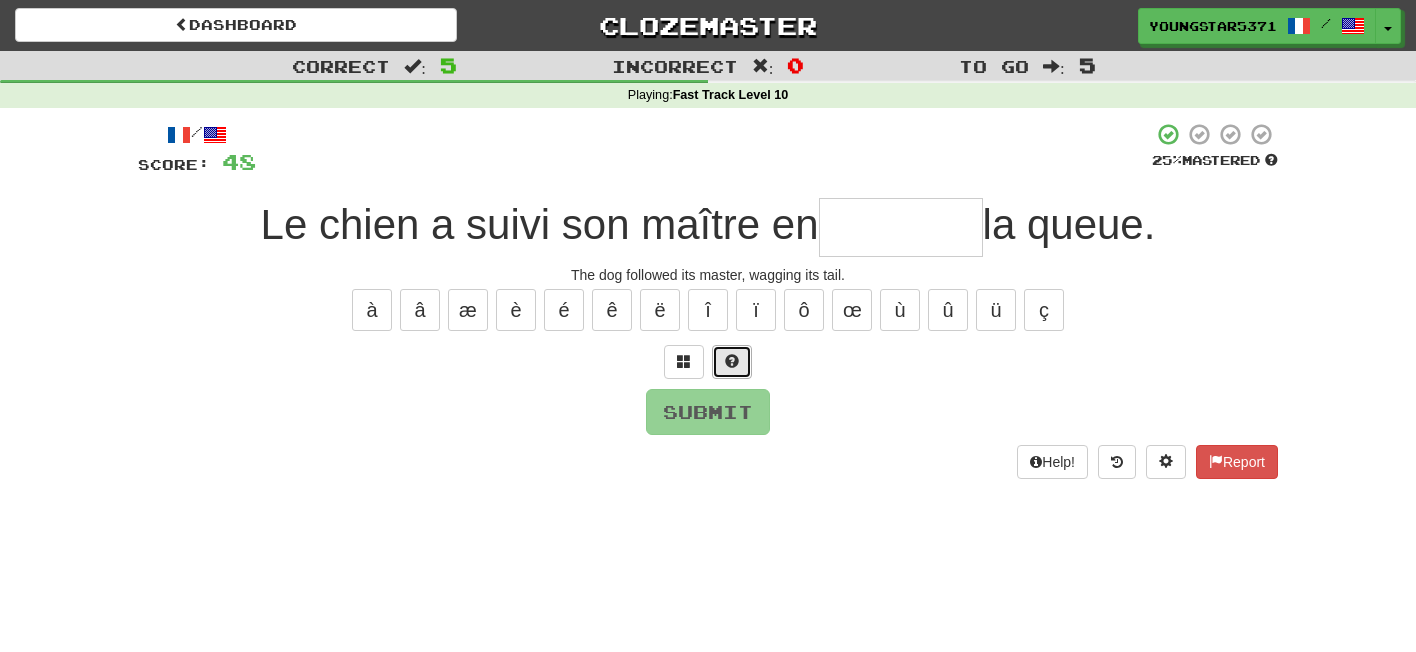 click at bounding box center [732, 361] 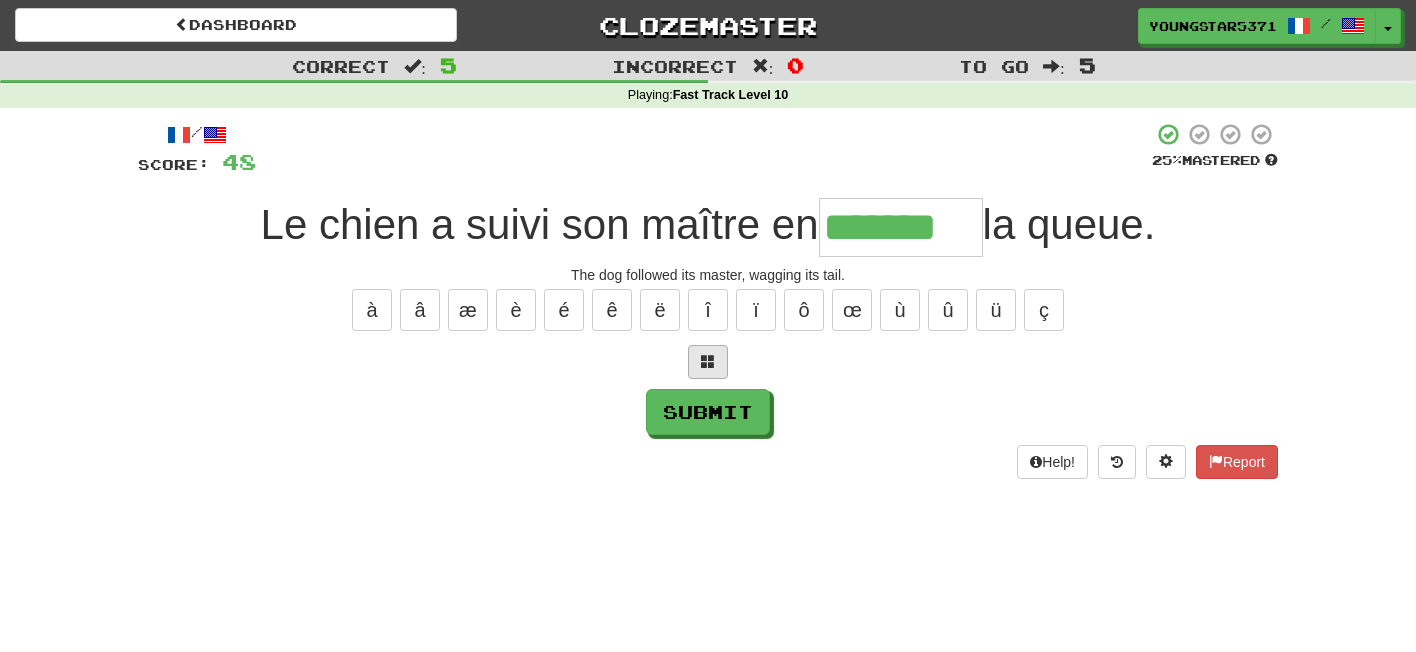 type on "*******" 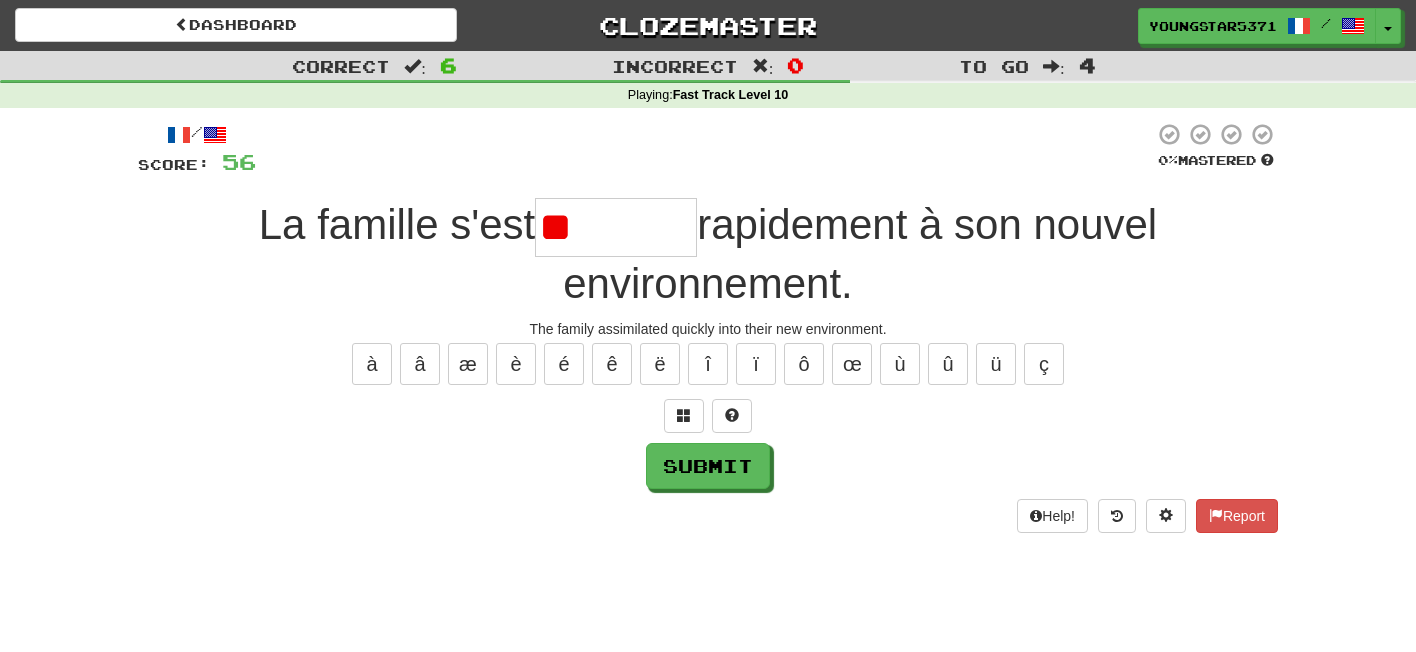 type on "*" 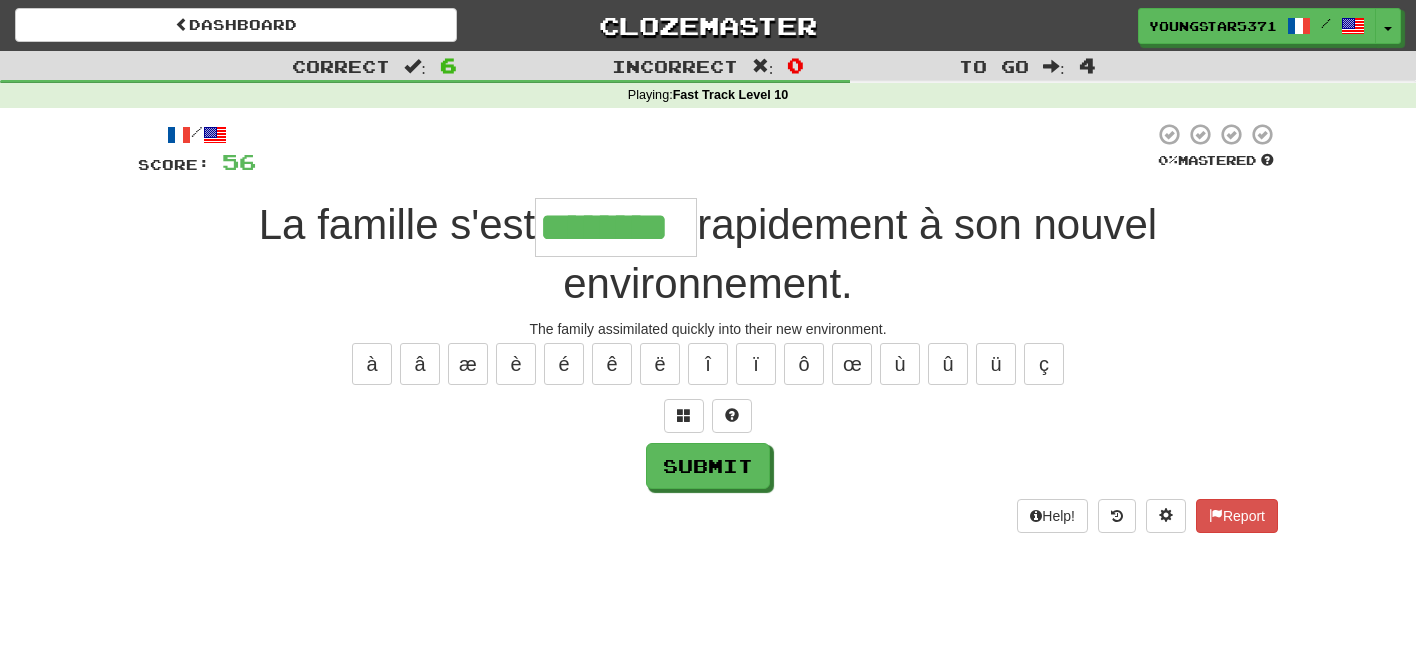 type on "********" 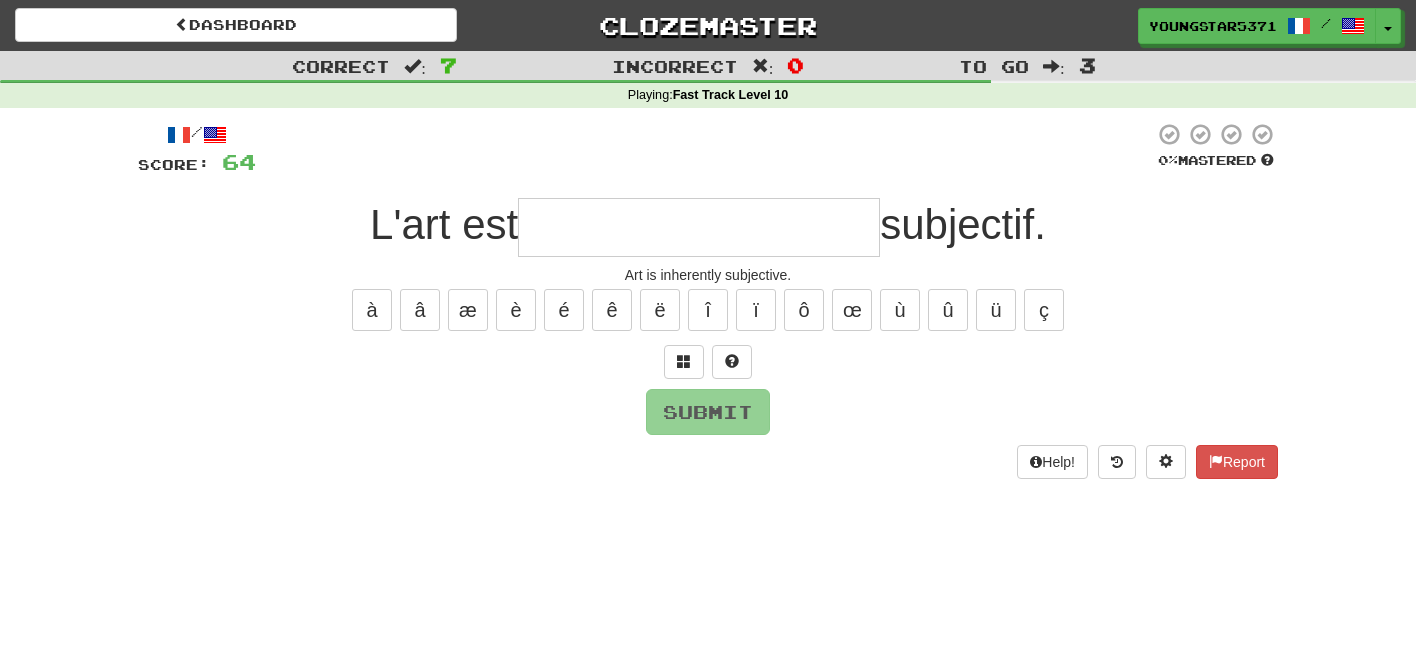 type on "*" 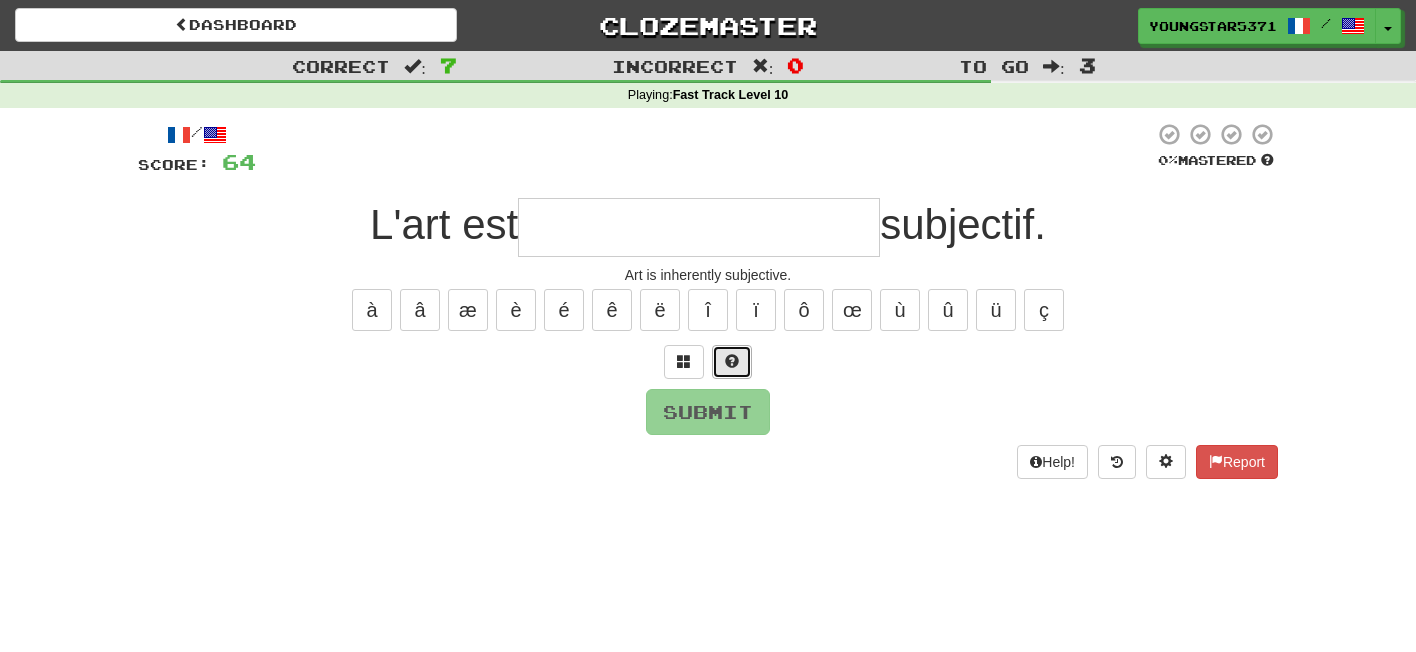click at bounding box center [732, 361] 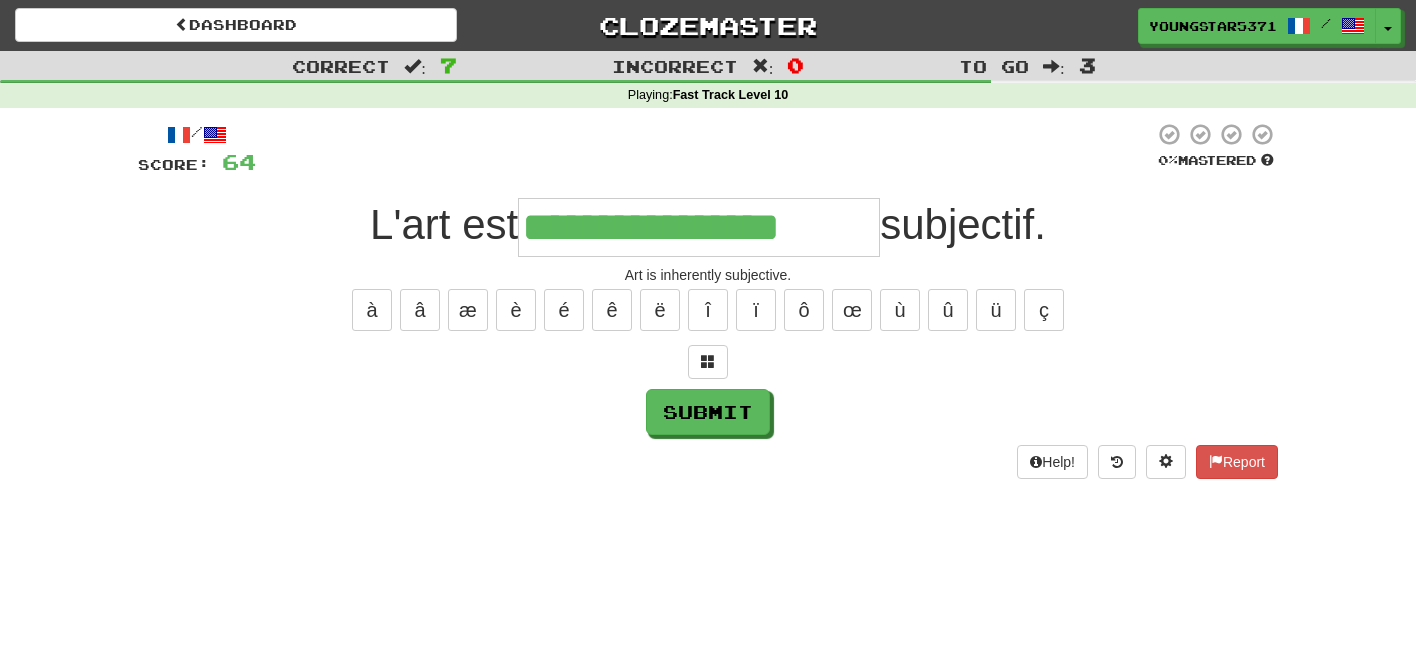 type on "**********" 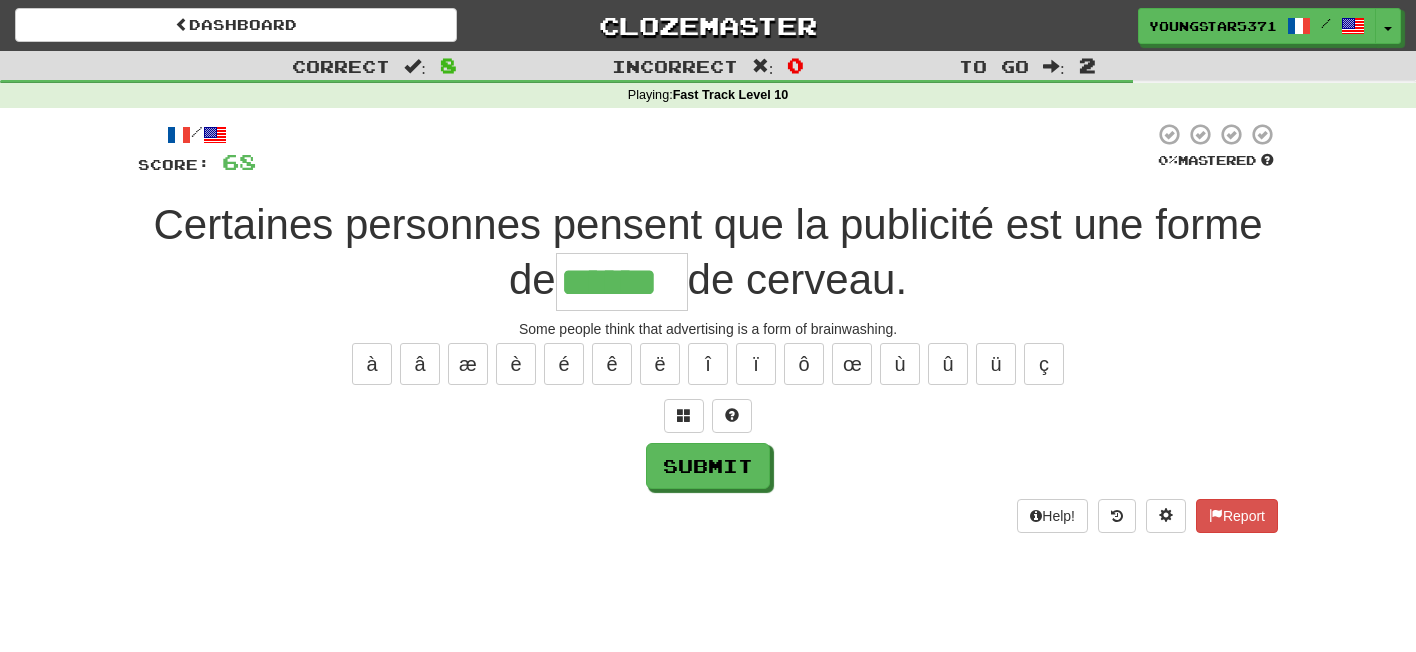 type on "******" 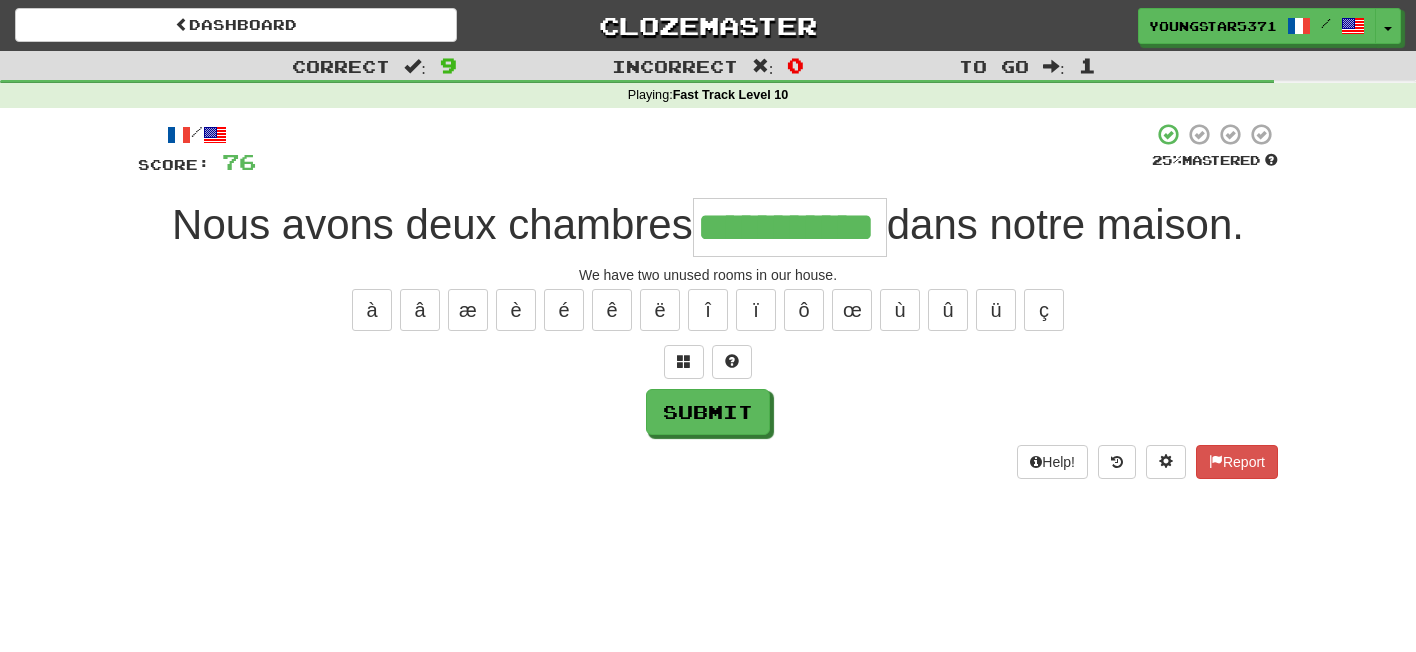 type on "**********" 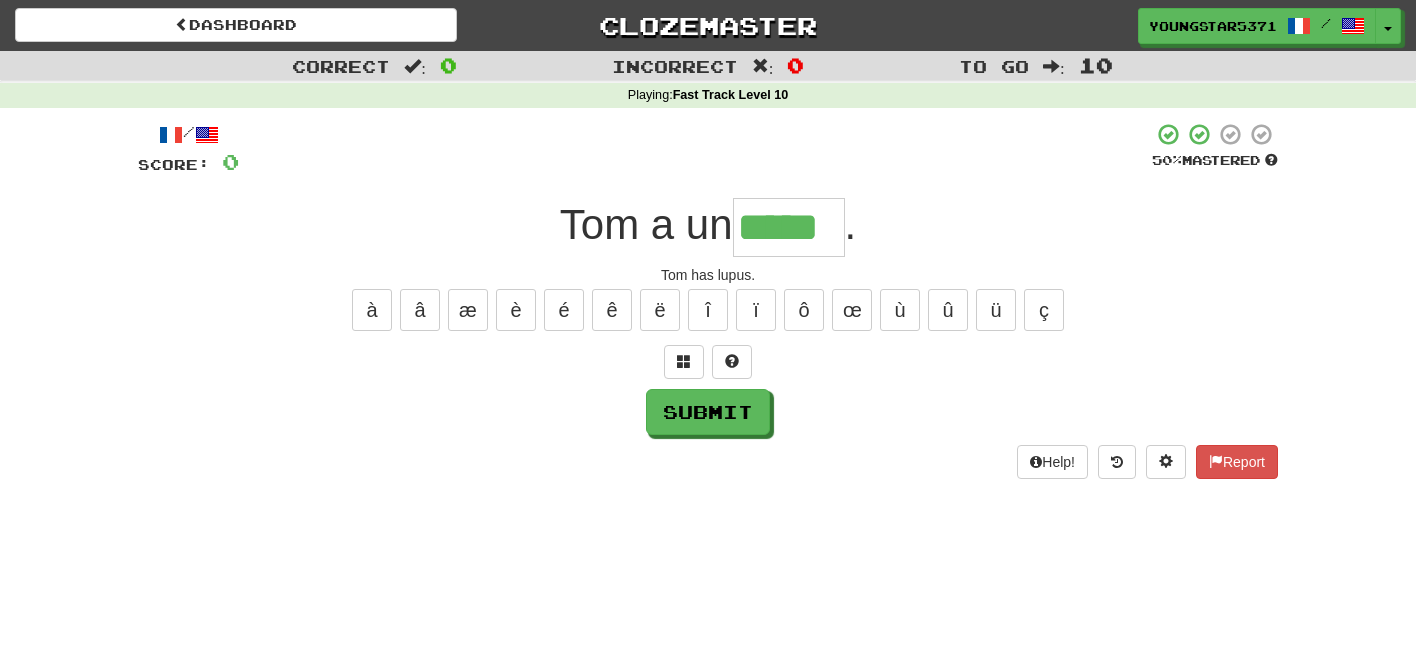 type on "*****" 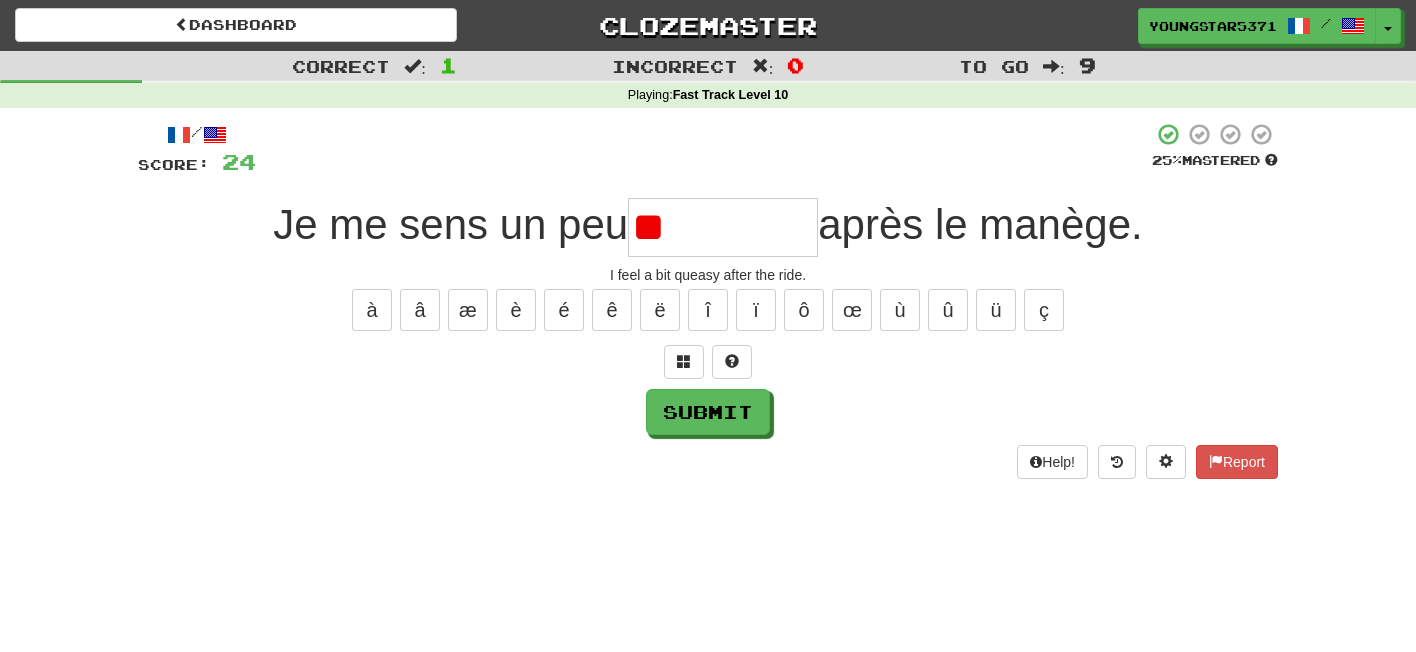 type on "*" 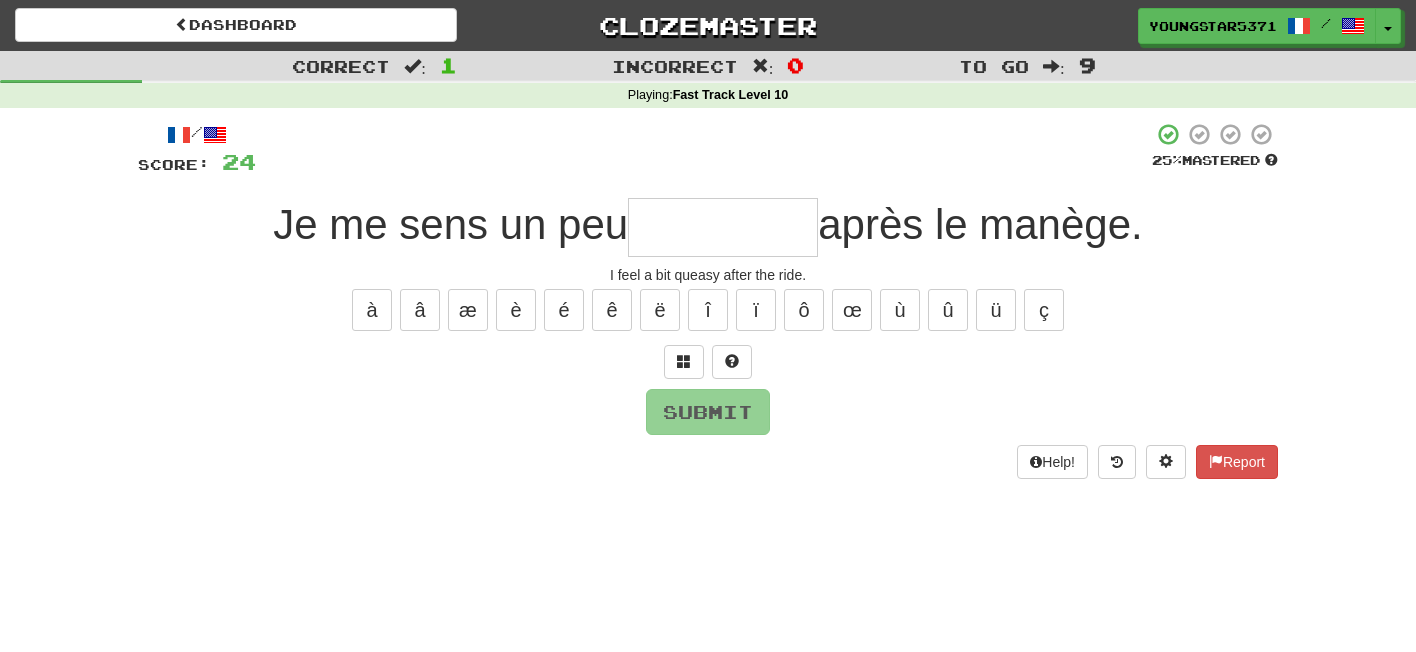 type on "*" 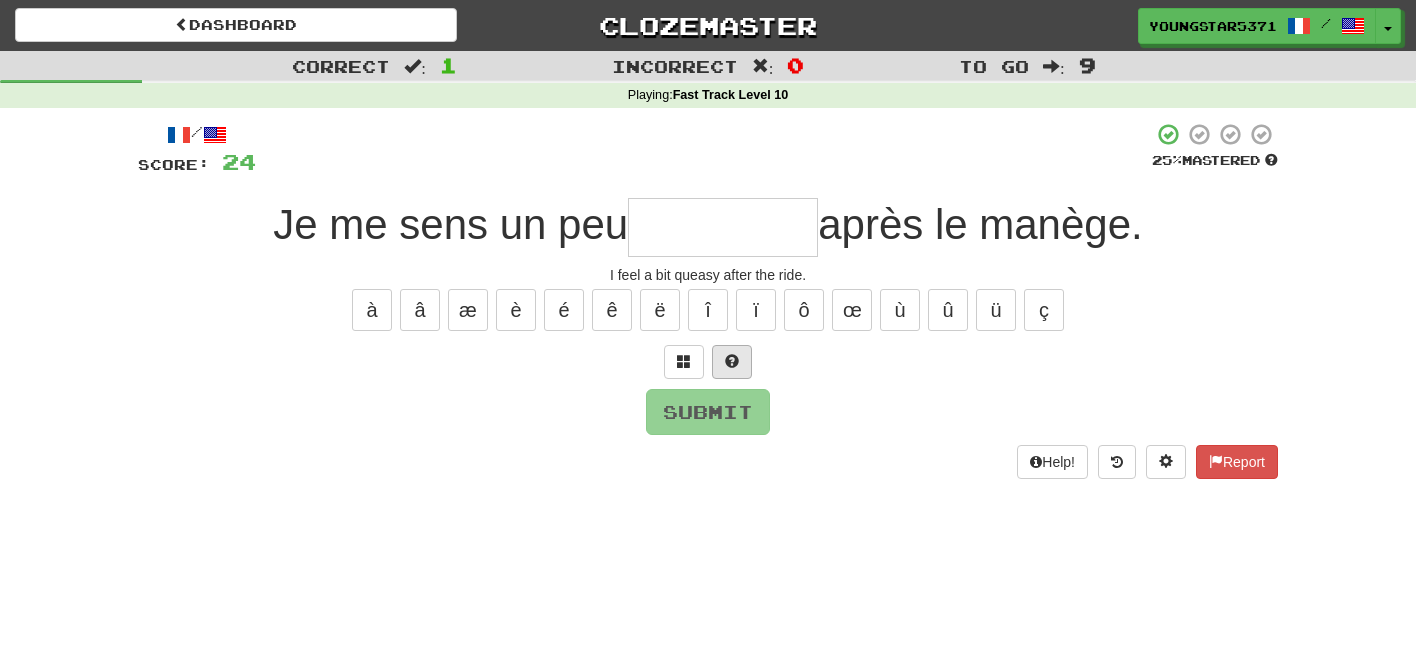type on "*" 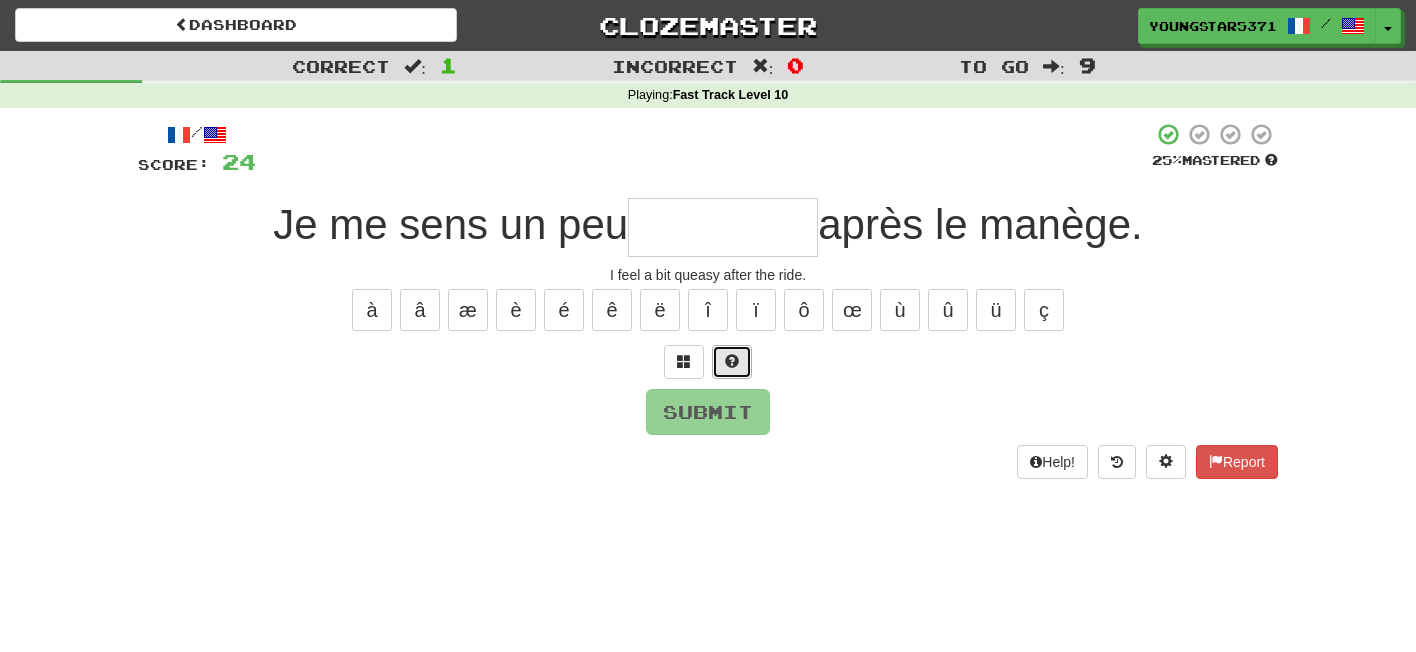 click at bounding box center (732, 362) 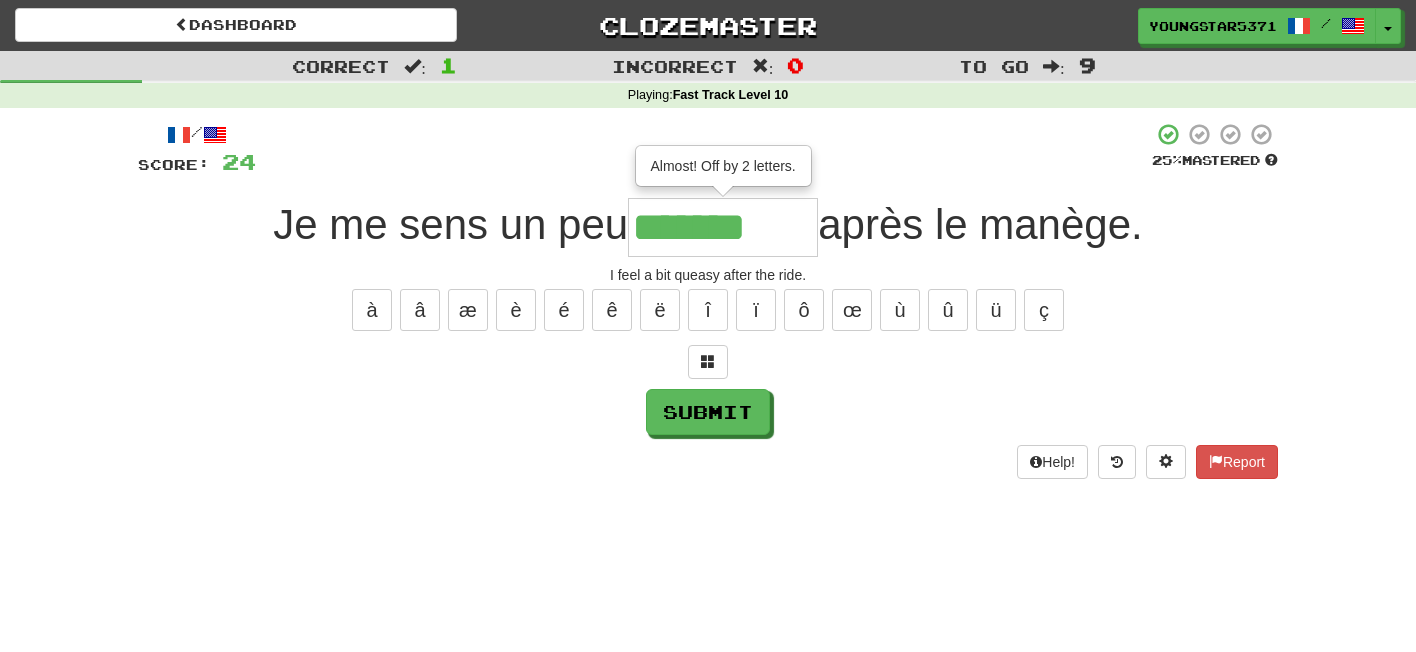 scroll, scrollTop: 0, scrollLeft: 0, axis: both 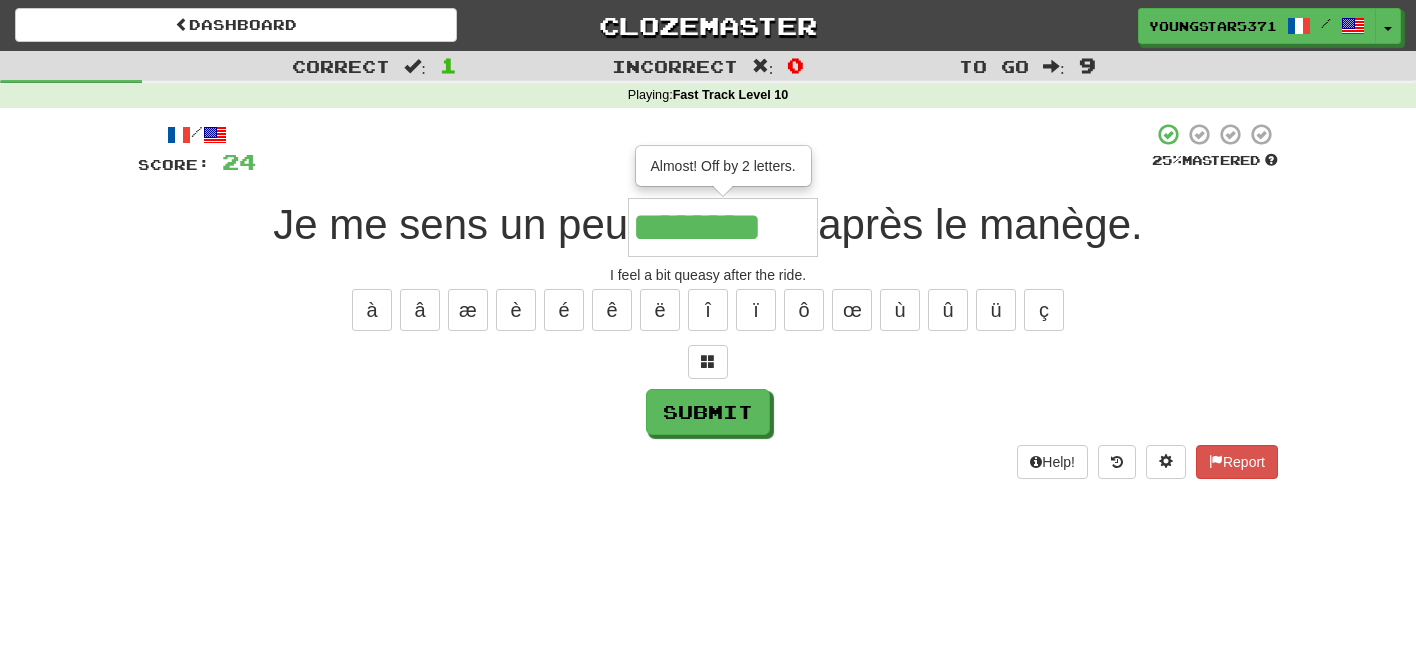 type on "********" 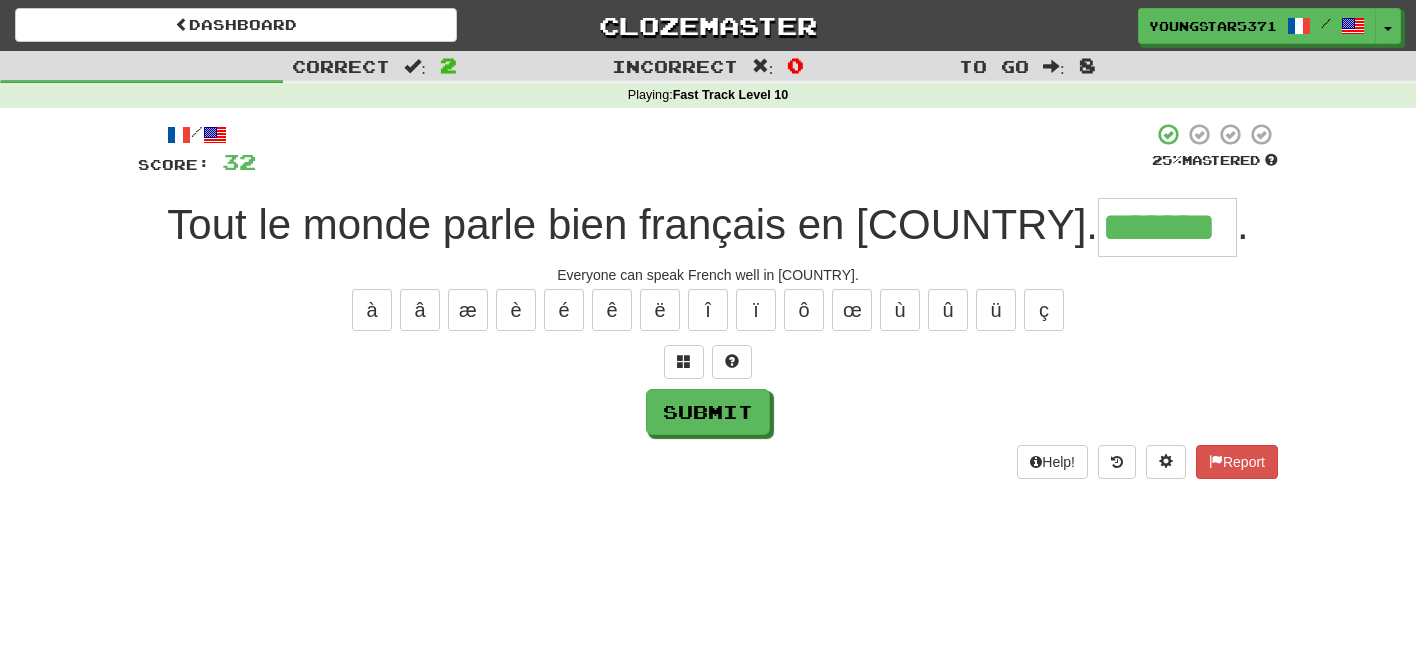 type on "*******" 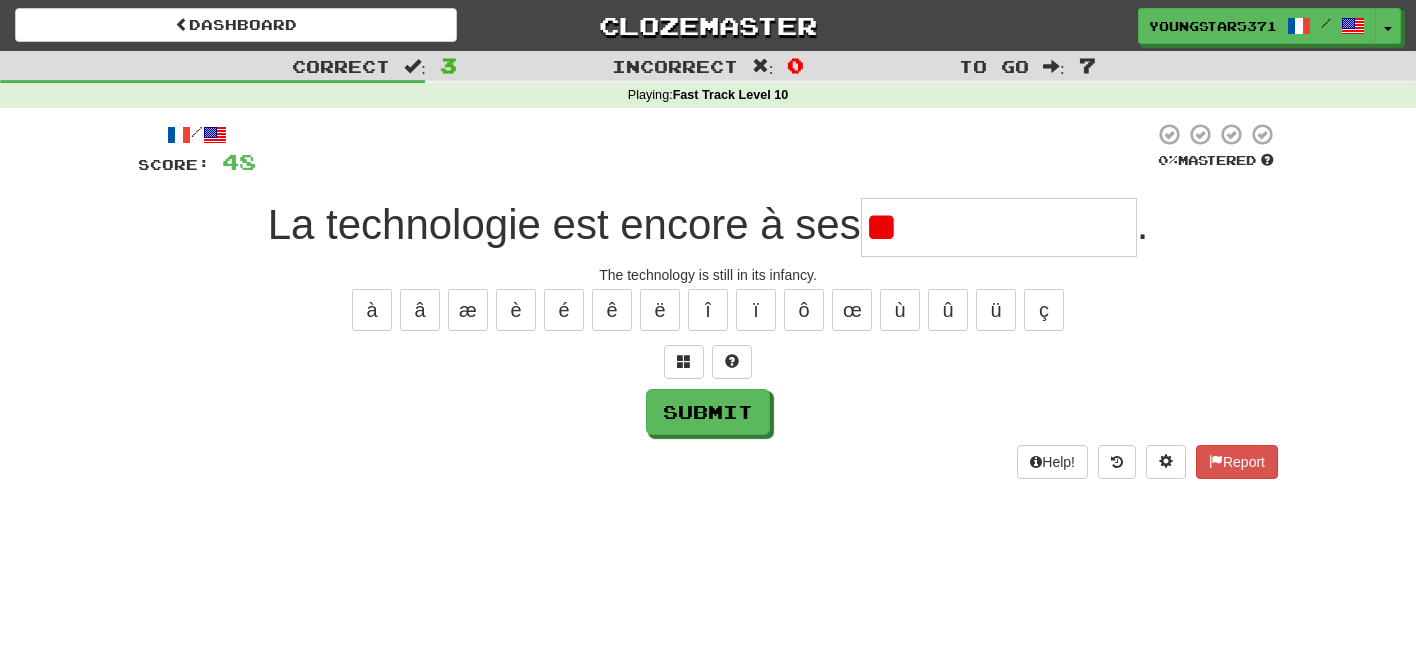 type on "*" 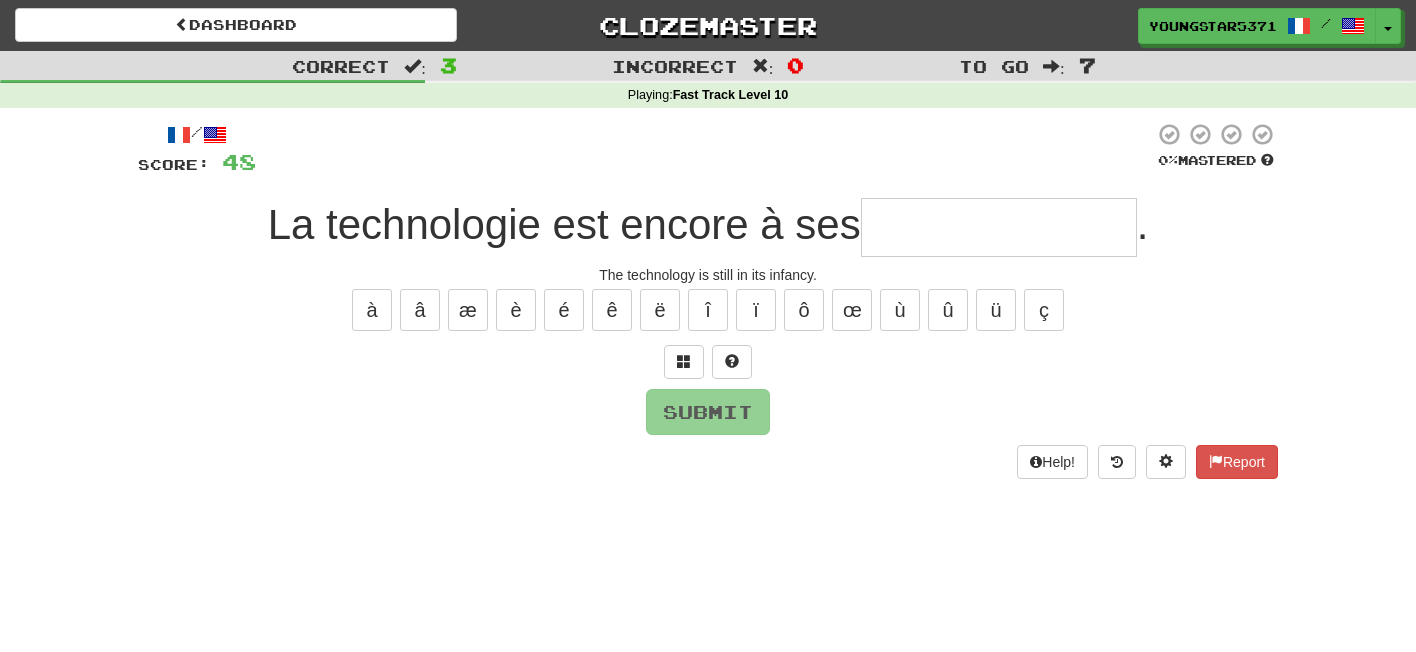 type on "*" 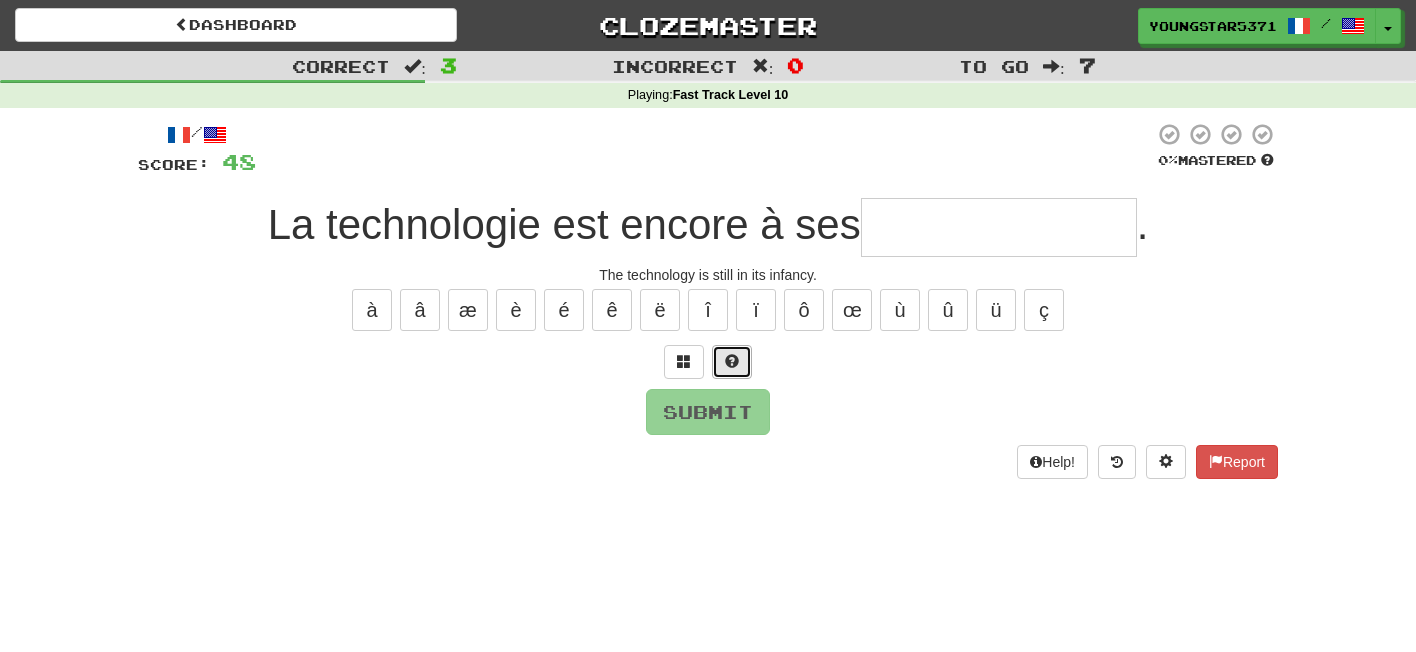 click at bounding box center (732, 361) 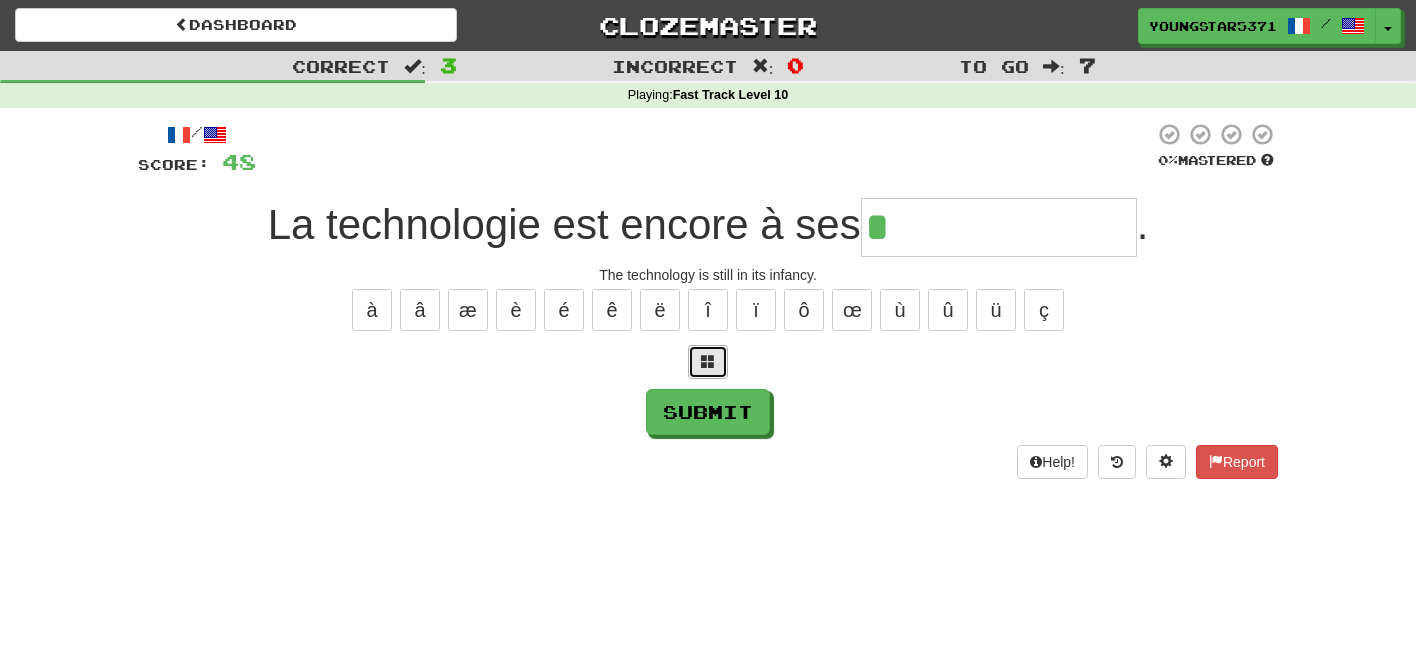click at bounding box center [708, 362] 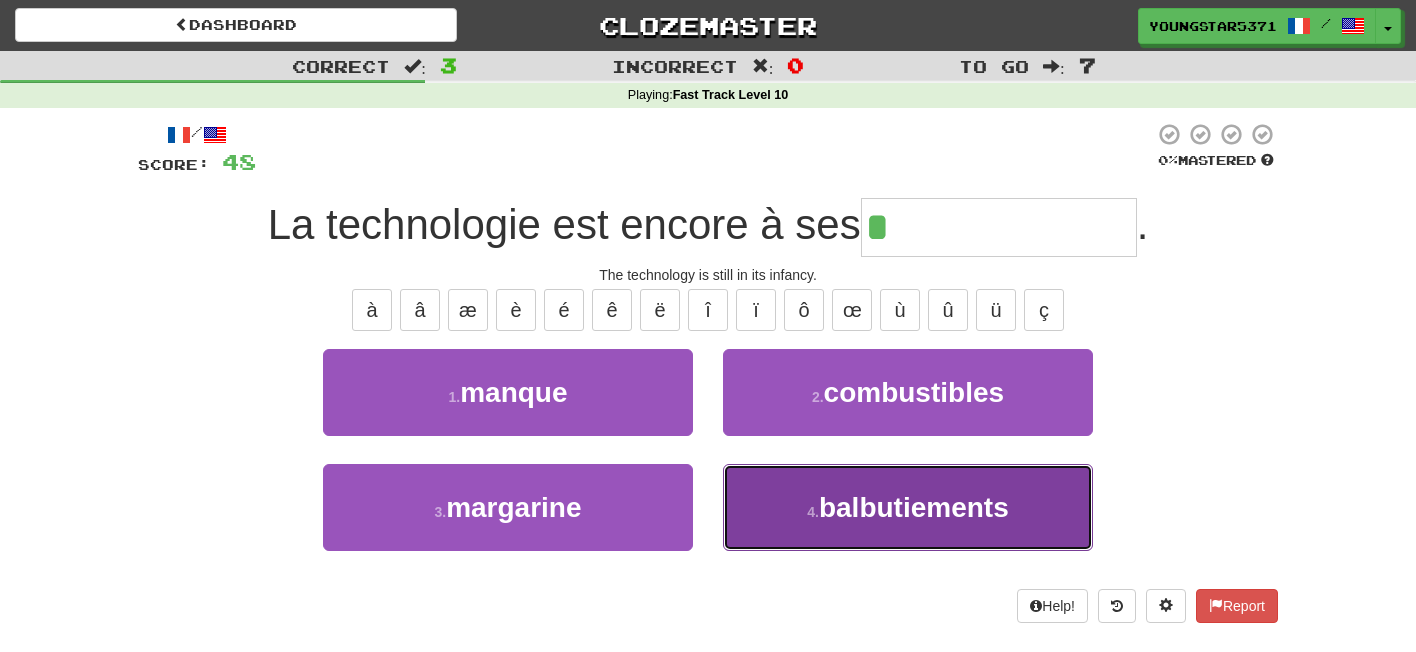 click on "4 .  balbutiements" at bounding box center [908, 507] 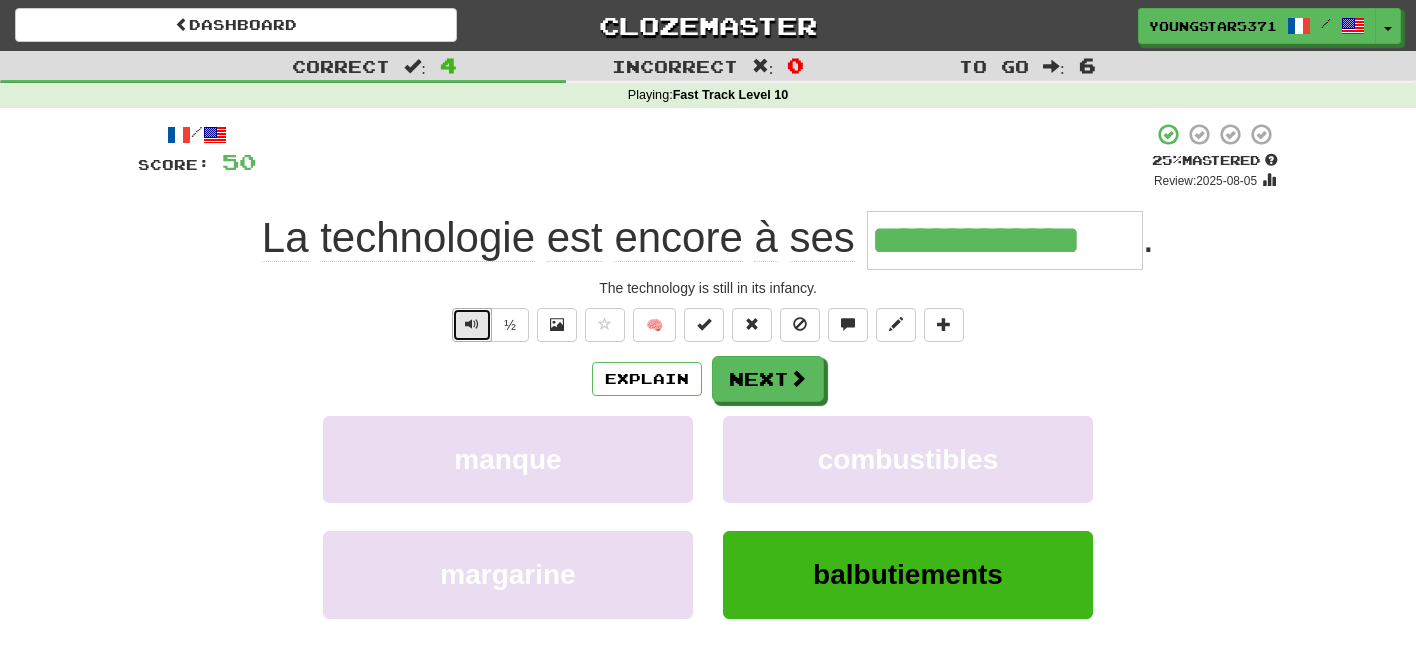 click at bounding box center [472, 324] 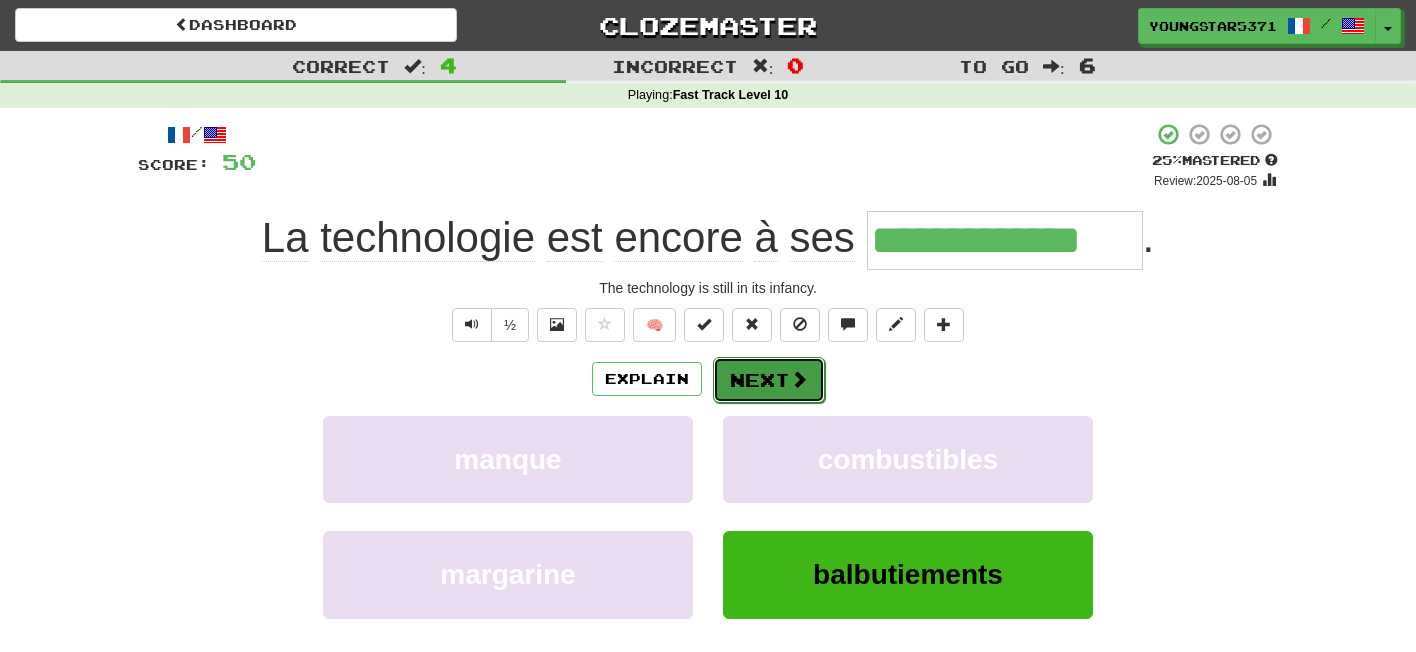 click on "Next" at bounding box center (769, 380) 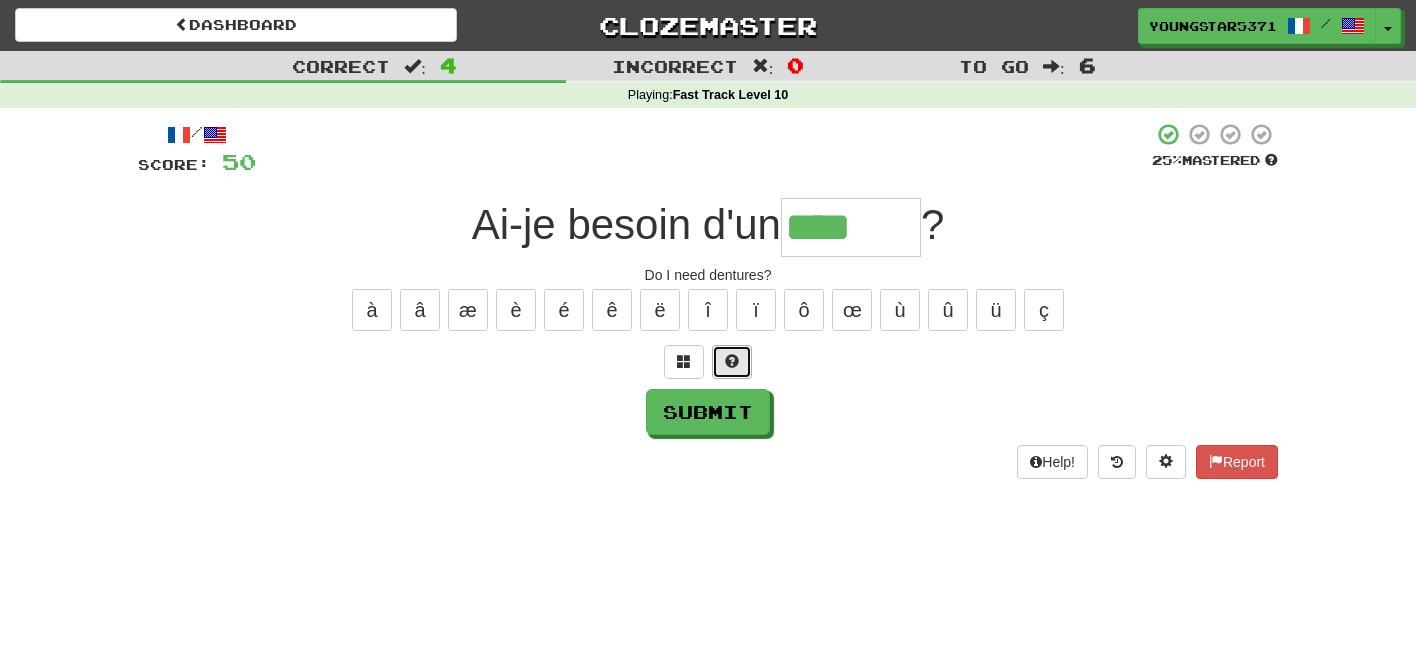 click at bounding box center [732, 362] 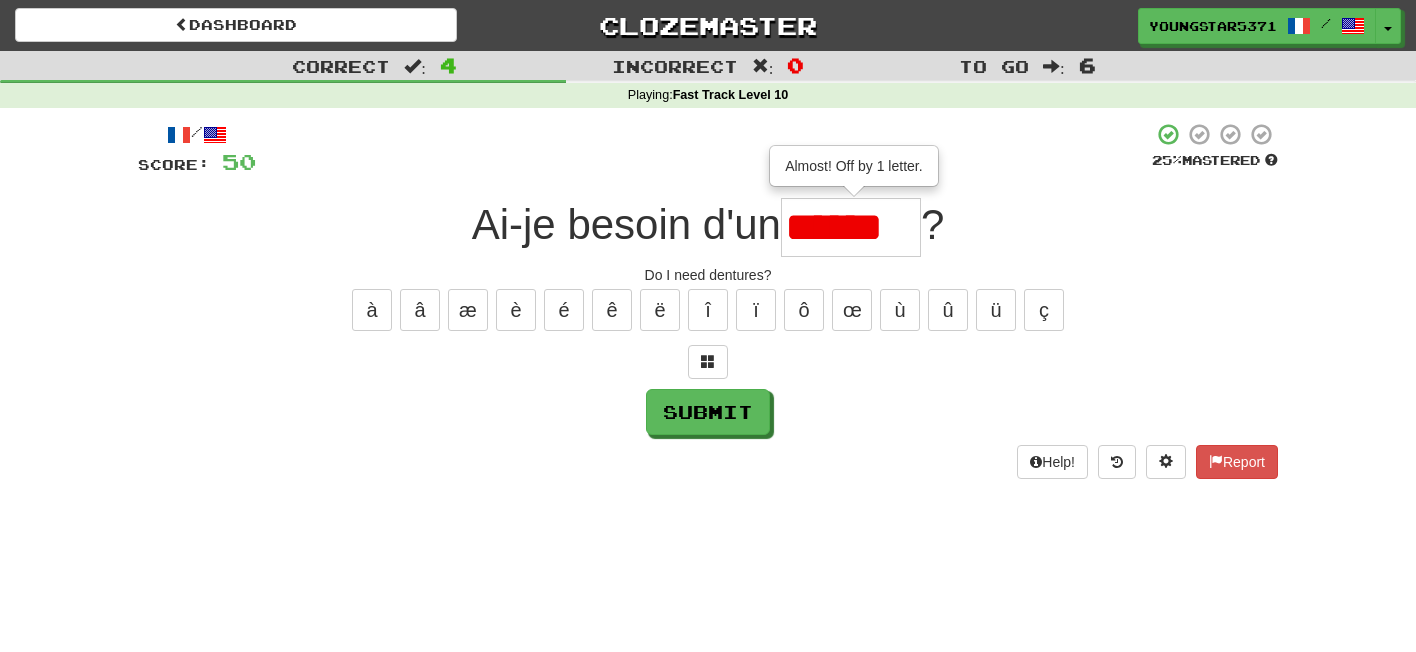 scroll, scrollTop: 0, scrollLeft: 0, axis: both 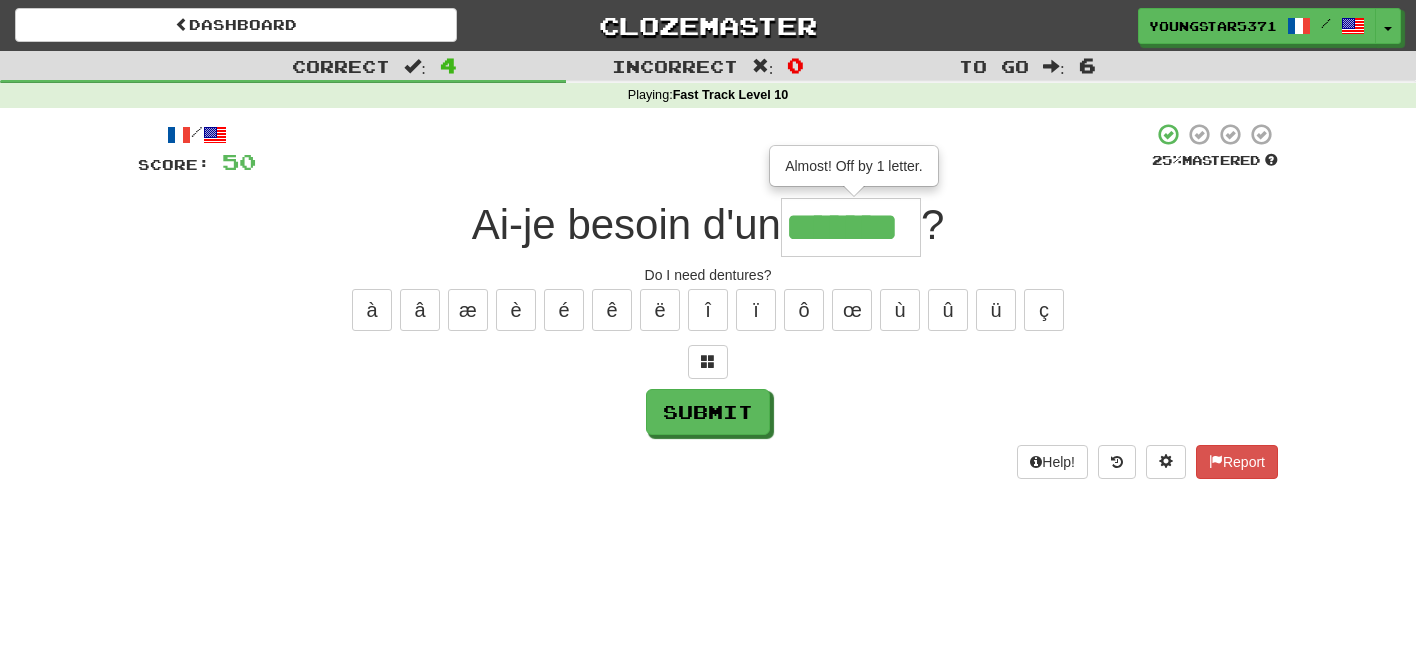 type on "*******" 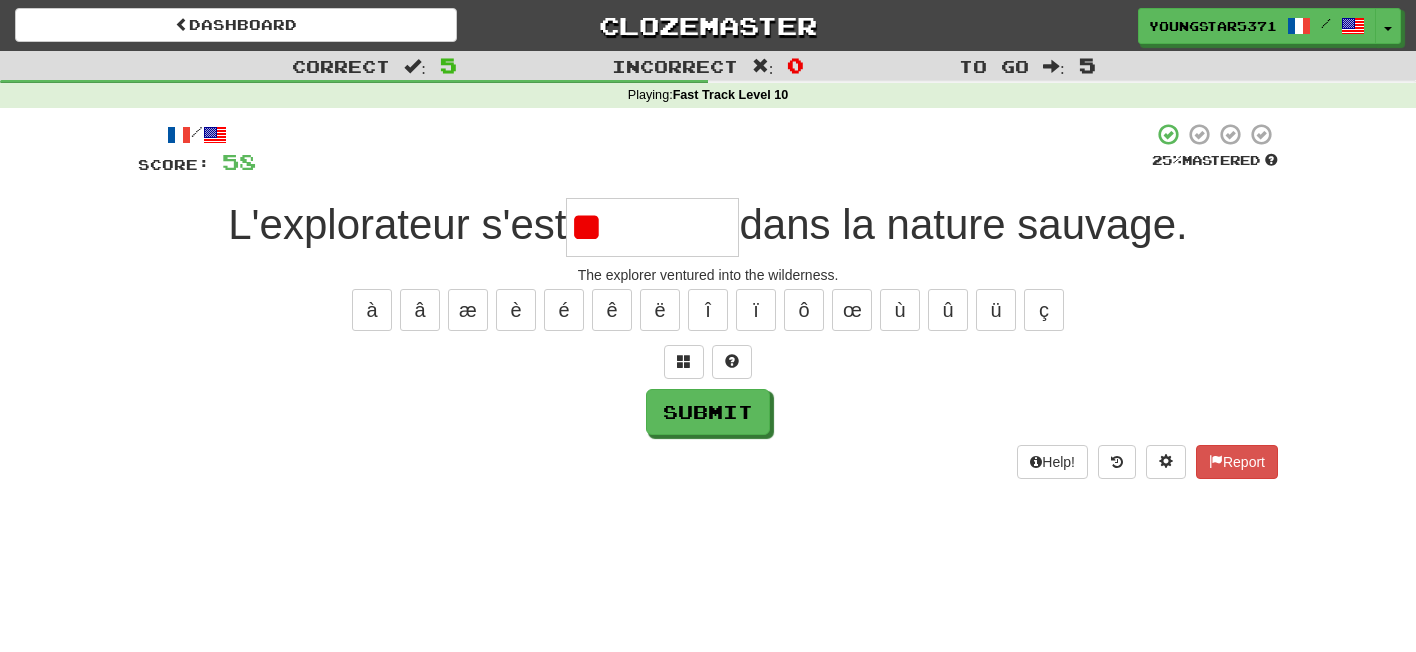 type on "*" 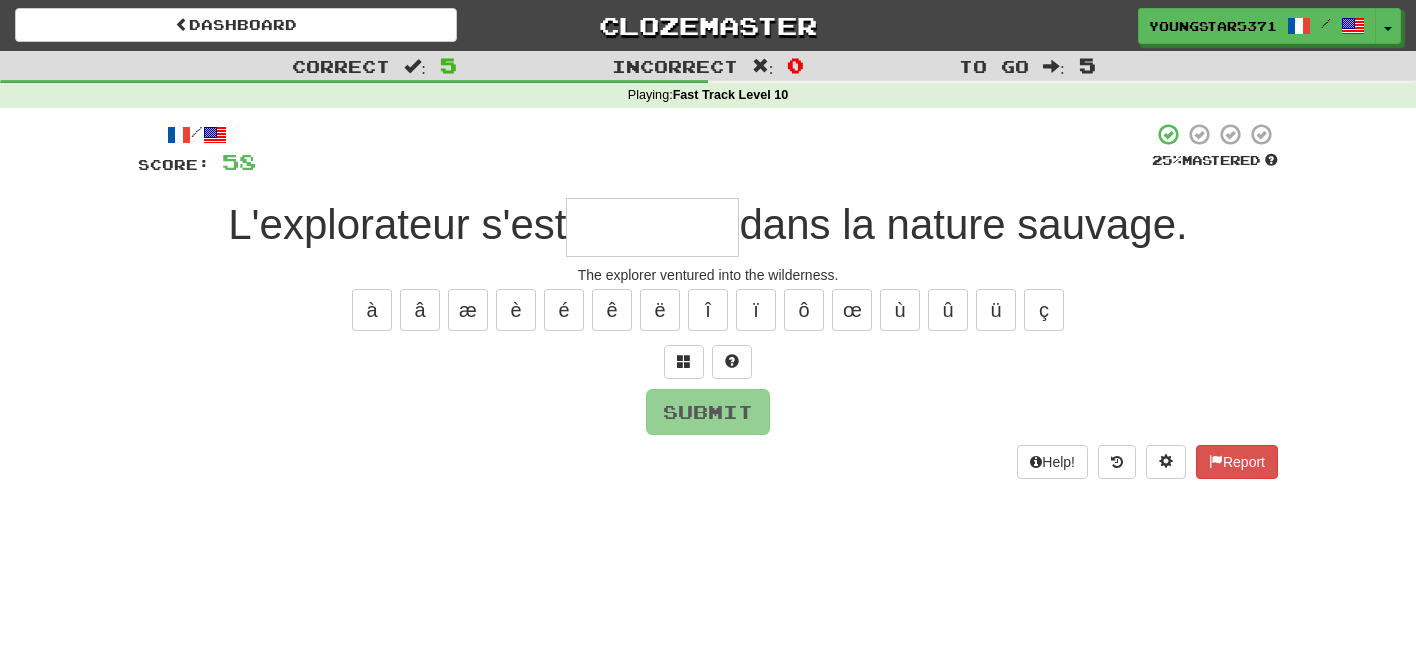 type on "*" 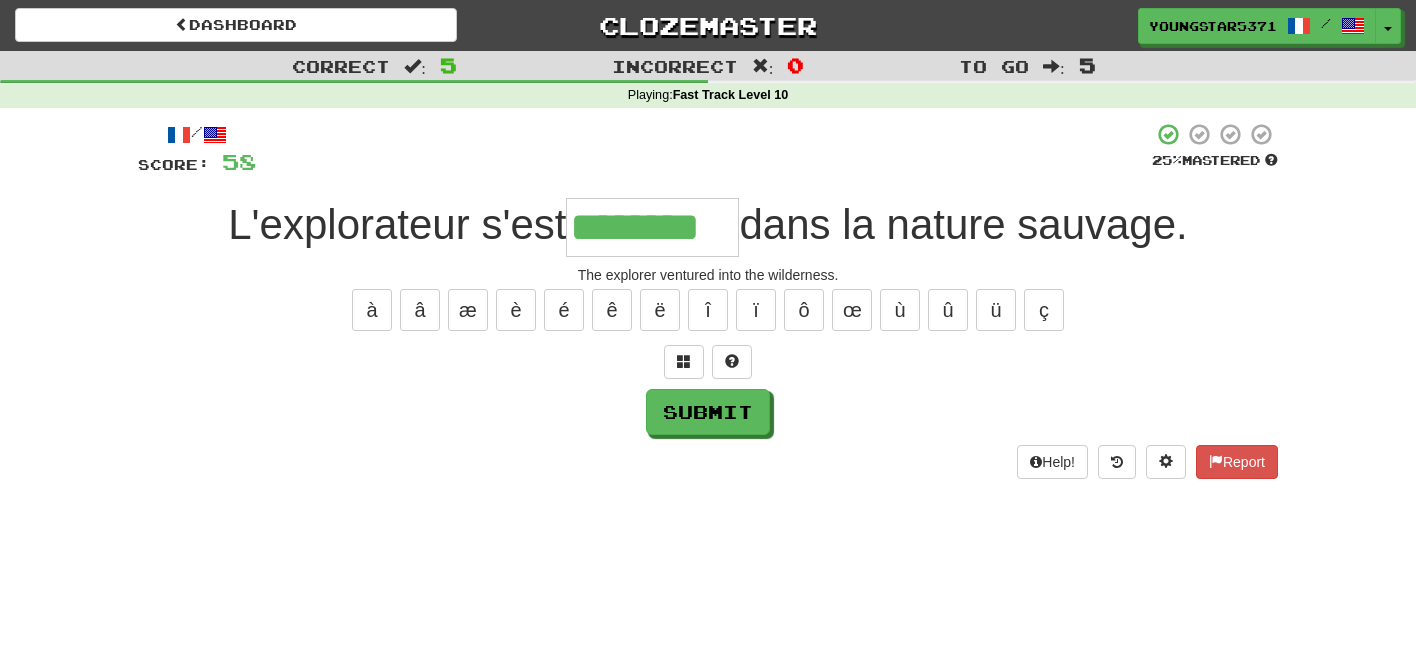 type on "********" 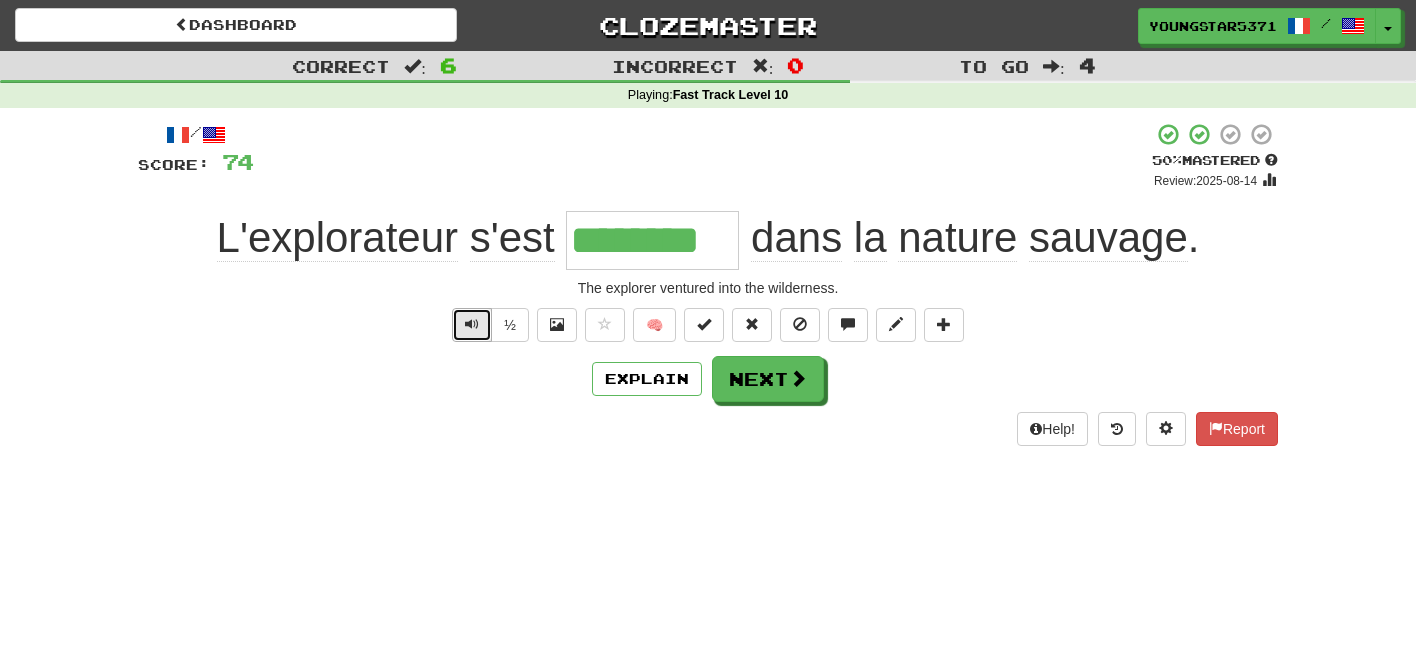 click at bounding box center (472, 325) 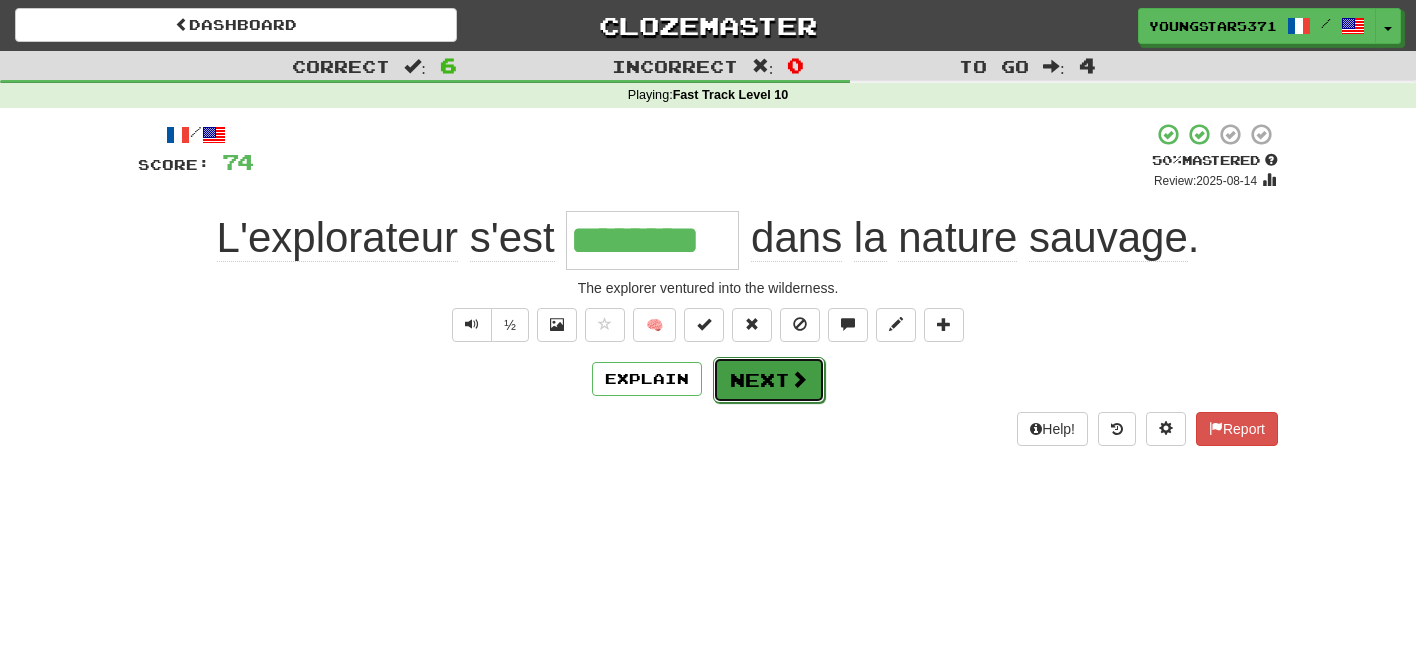 click on "Next" at bounding box center [769, 380] 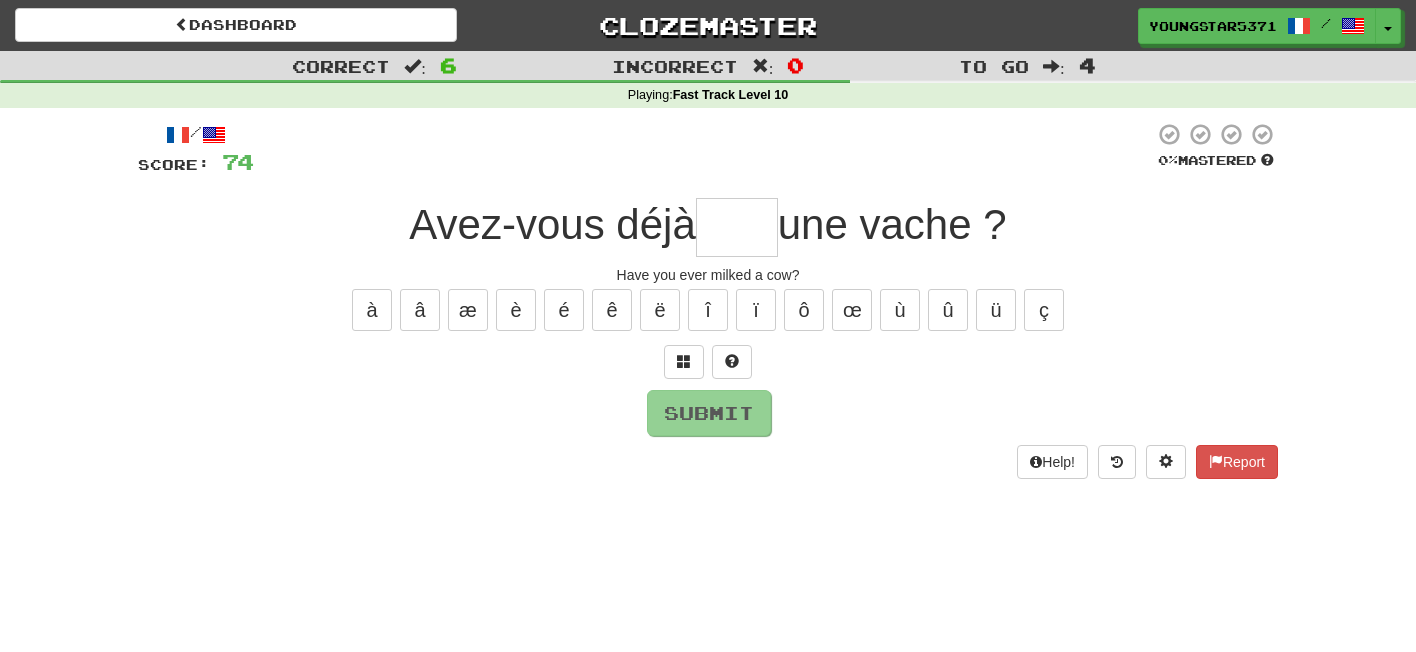 type on "*" 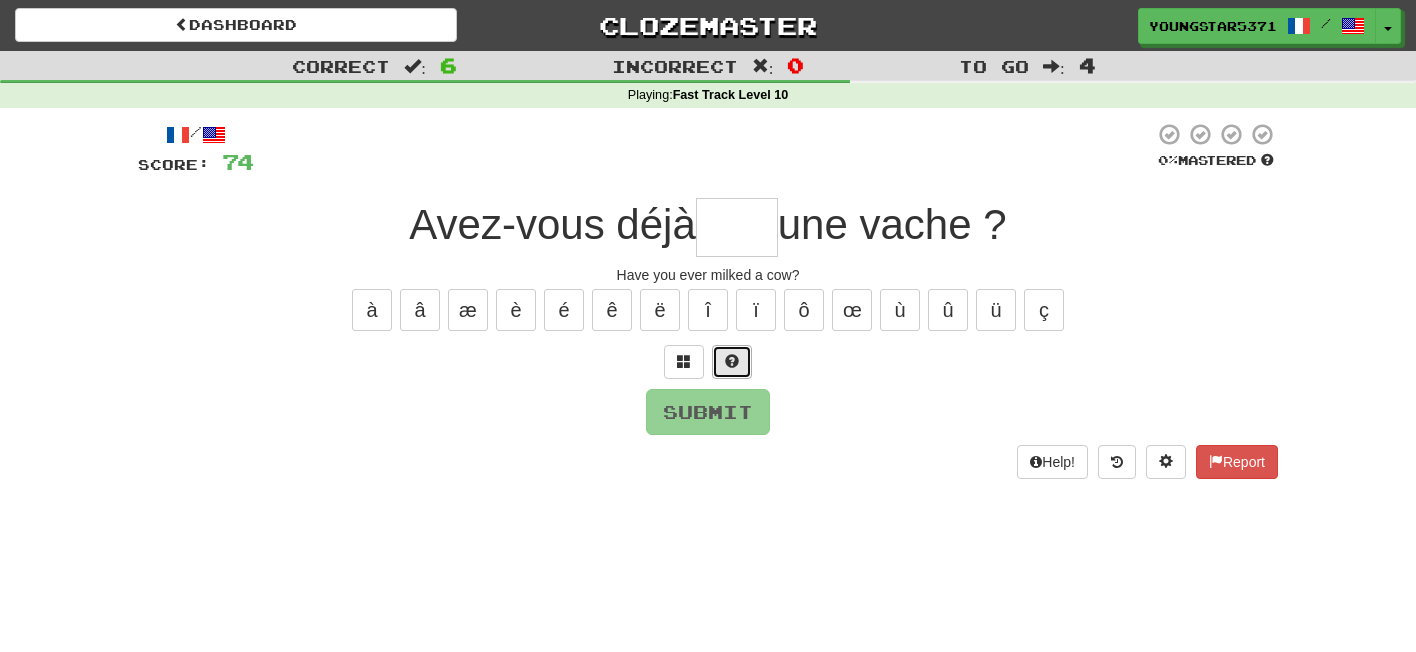 click at bounding box center (732, 361) 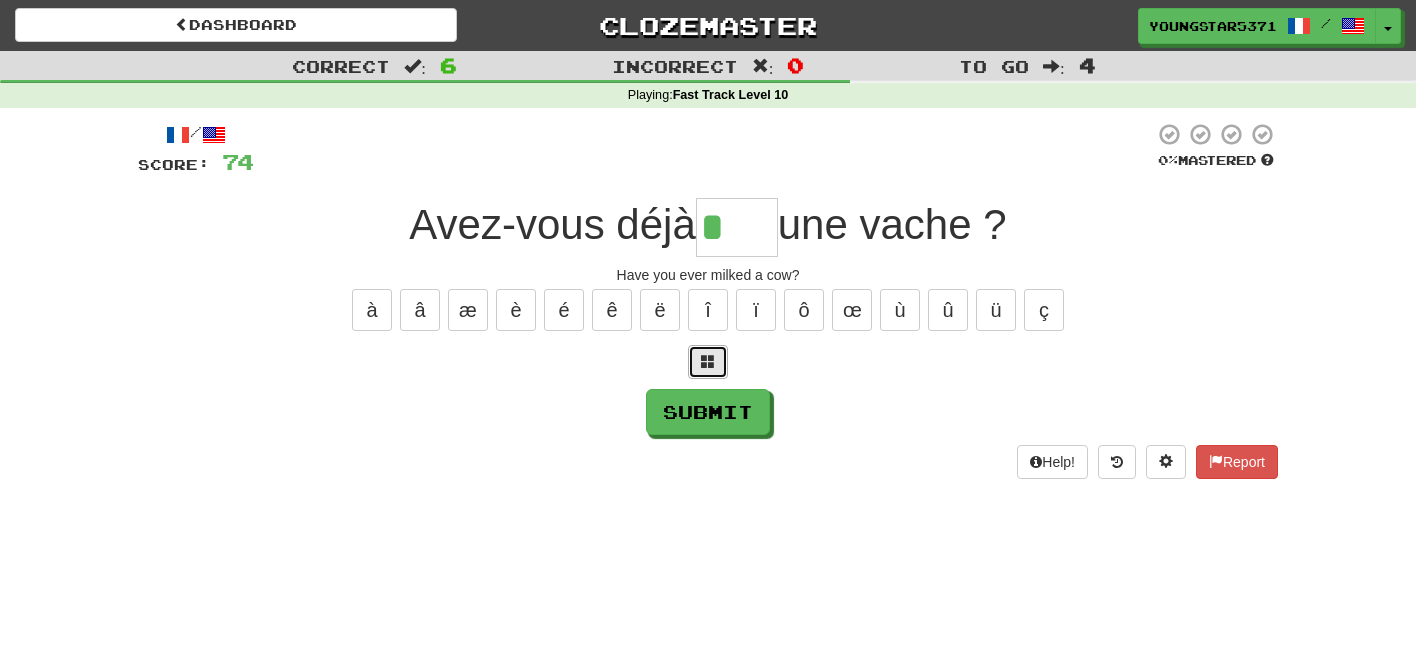 click at bounding box center (708, 361) 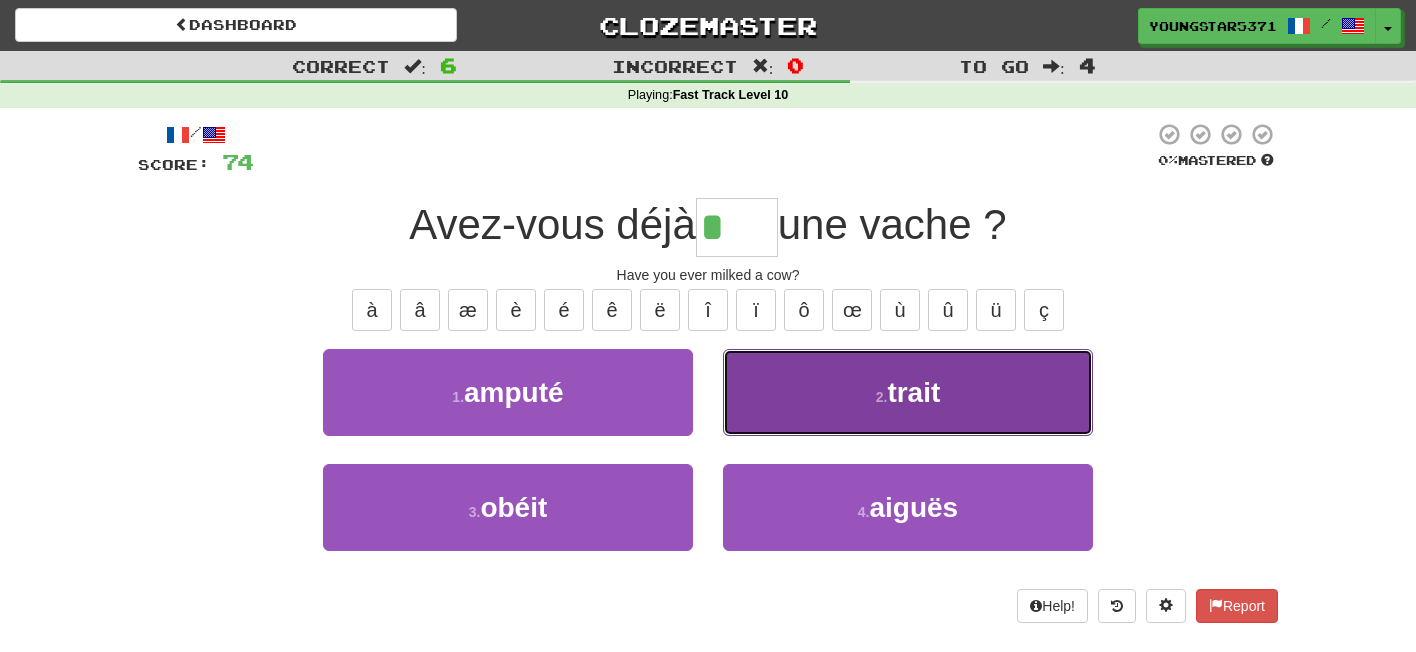 click on "2 .  trait" at bounding box center (908, 392) 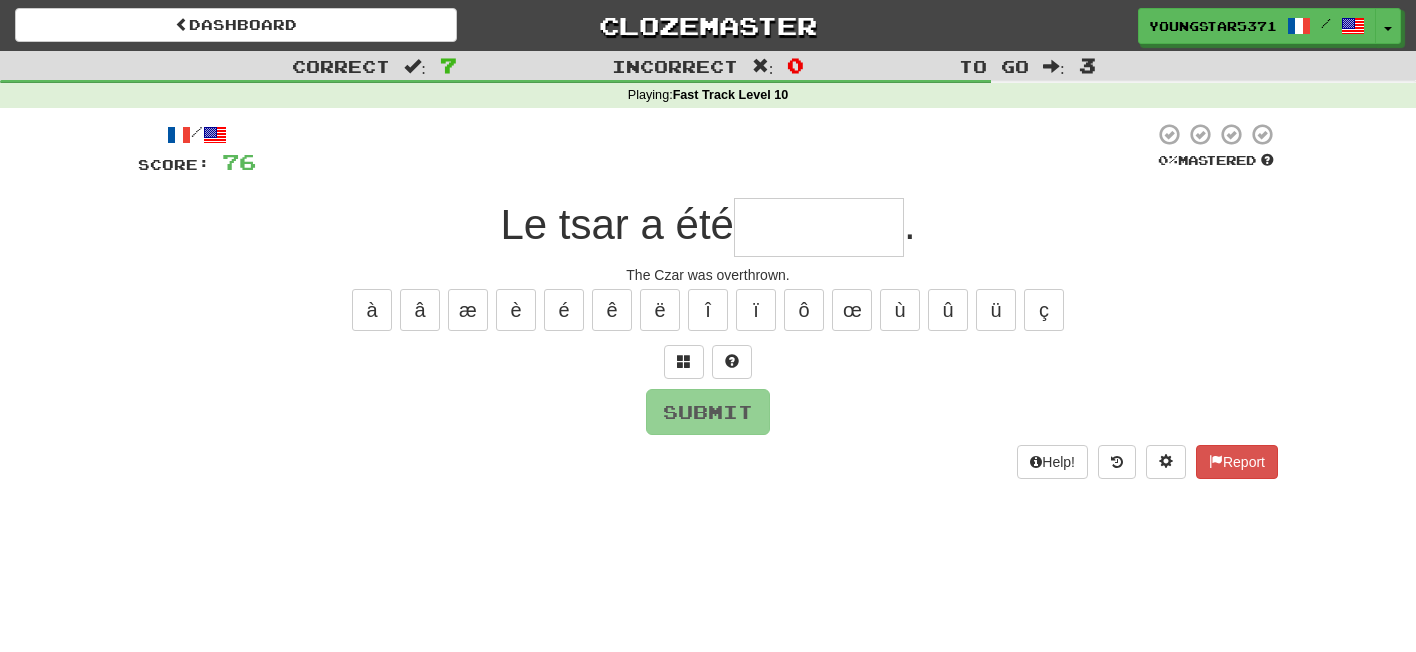 type on "*" 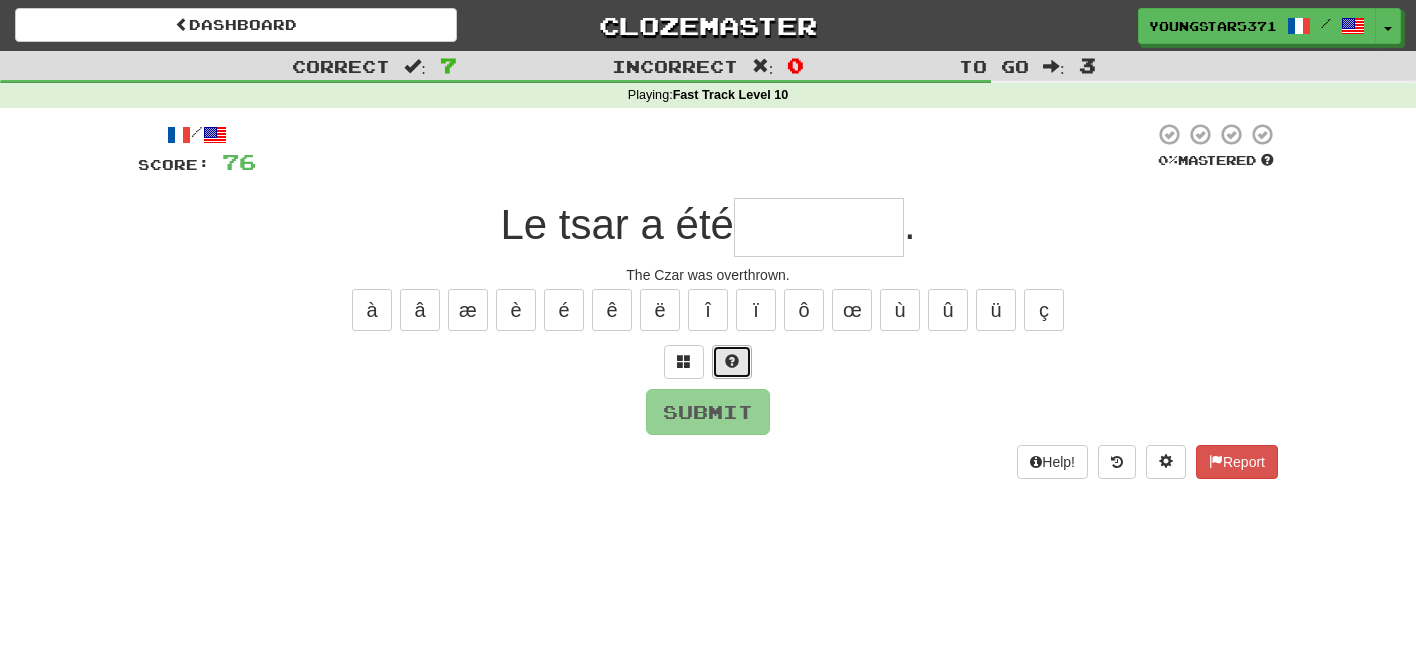 click at bounding box center (732, 362) 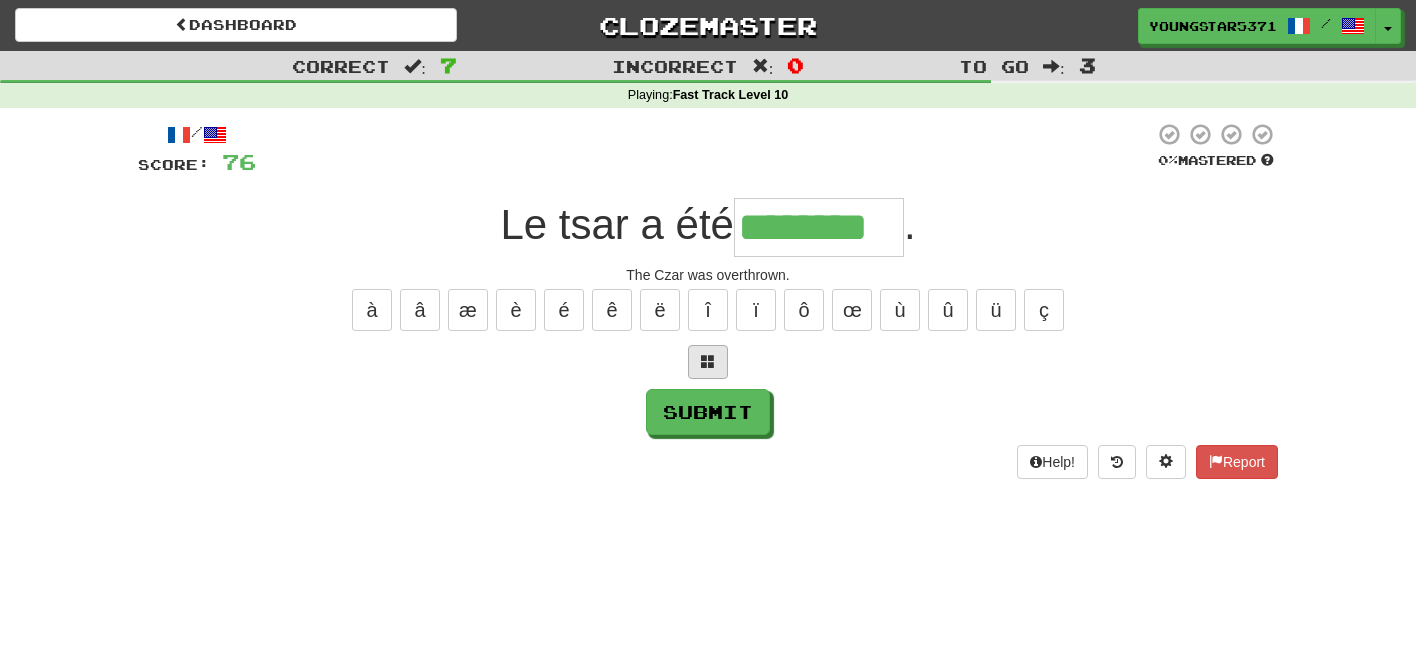 type on "********" 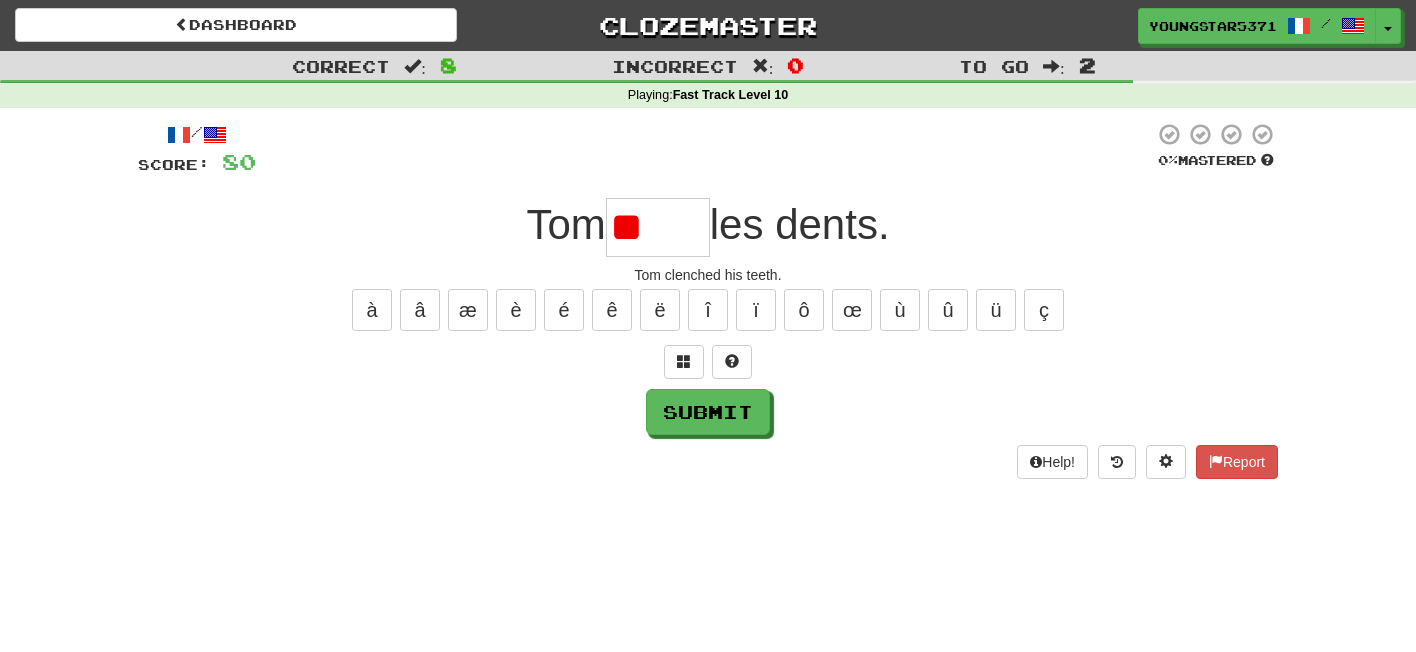 type on "*" 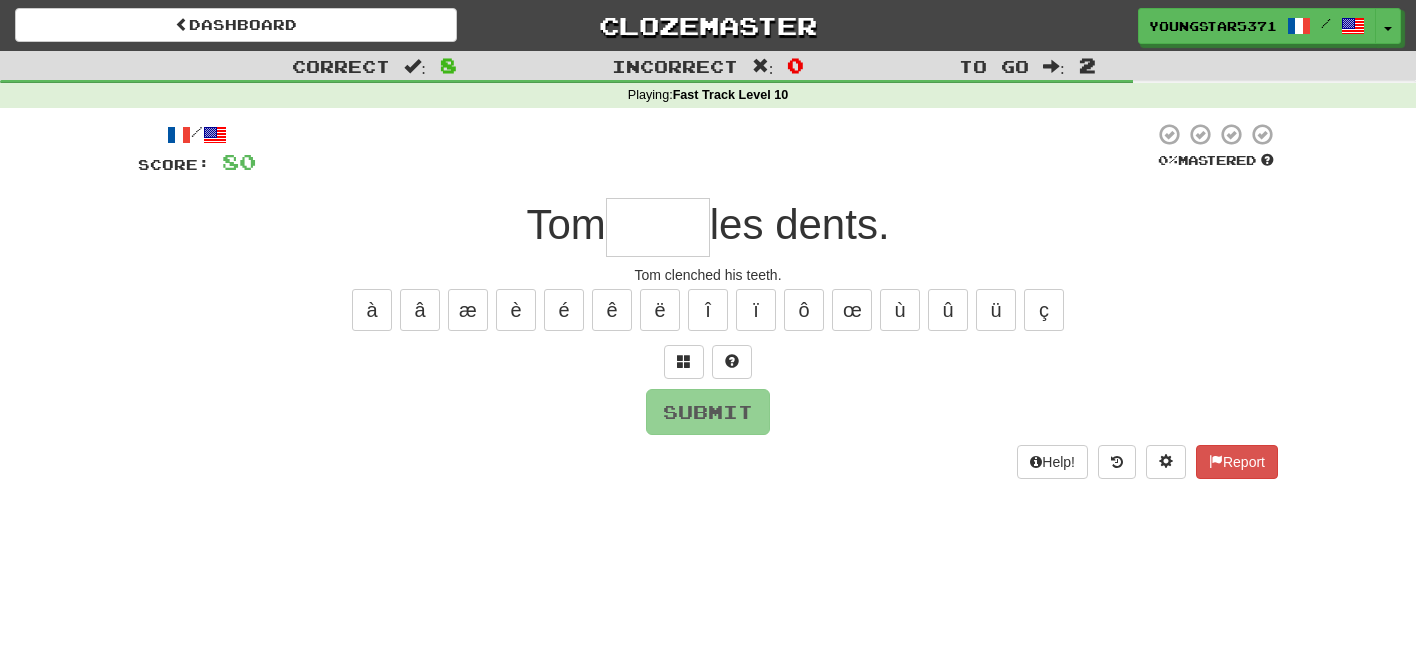 type on "*" 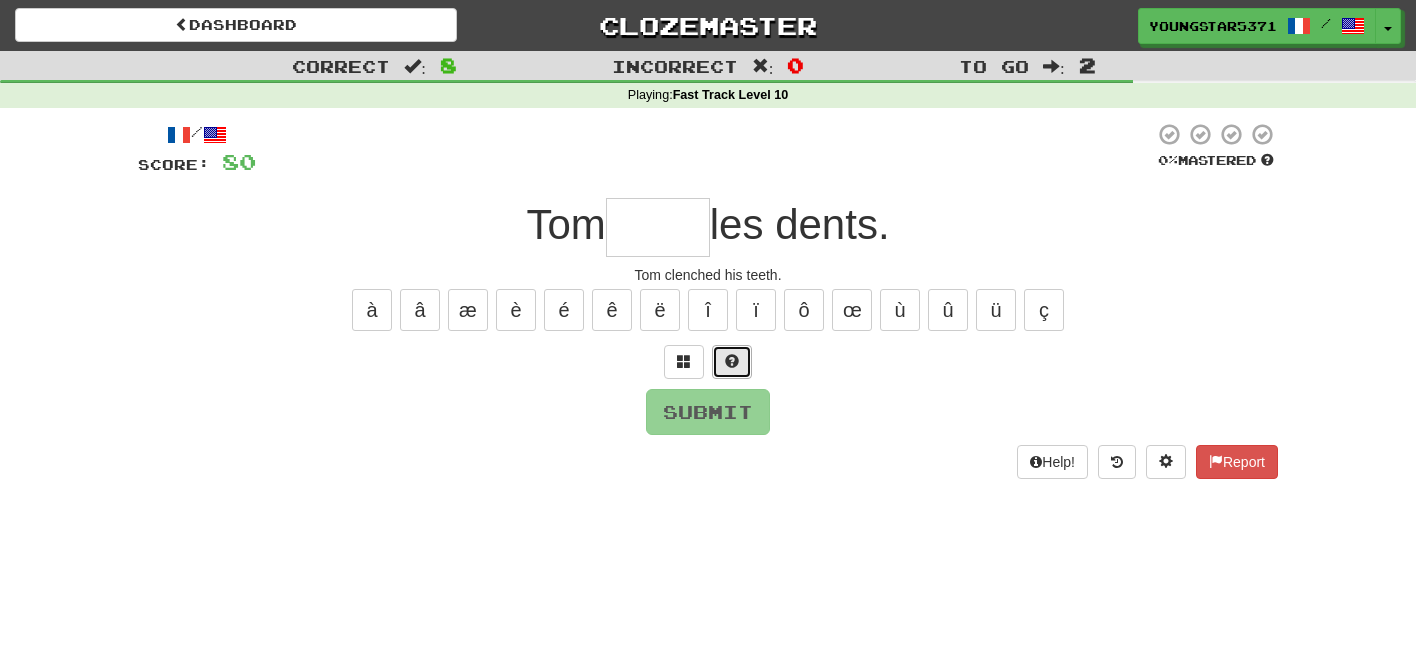 click at bounding box center [732, 361] 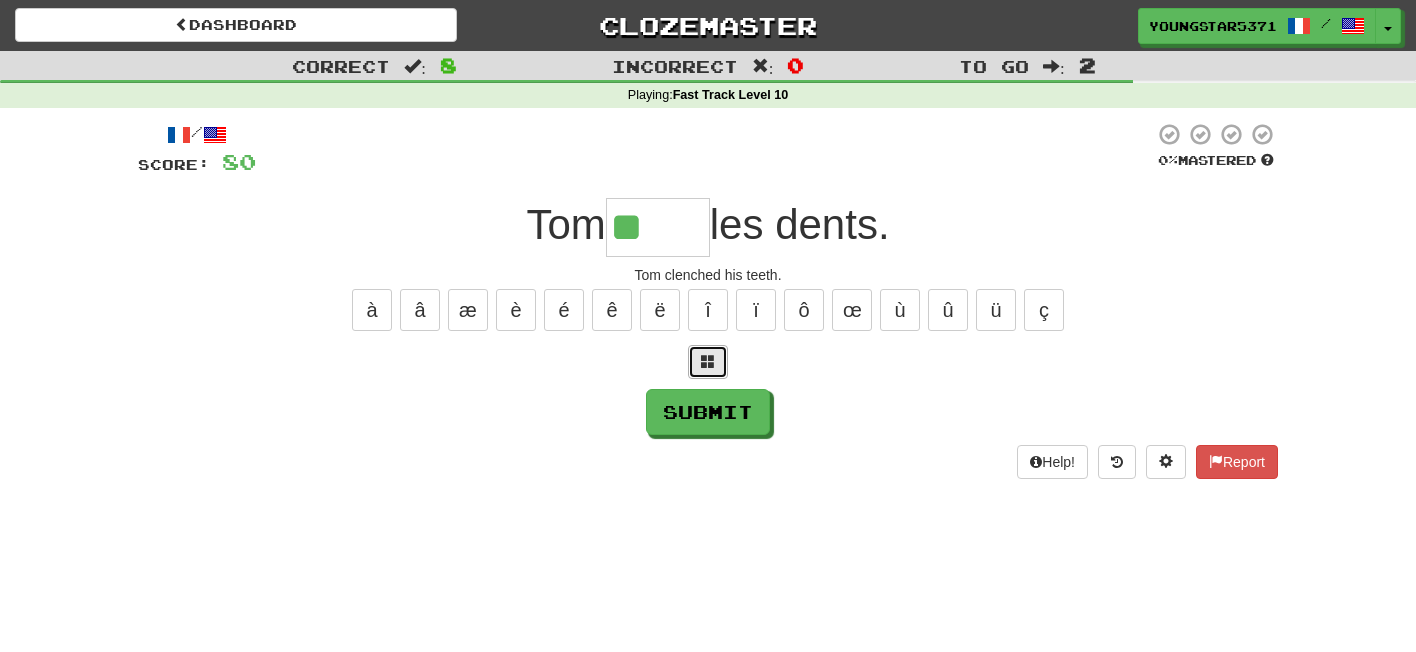 click at bounding box center (708, 362) 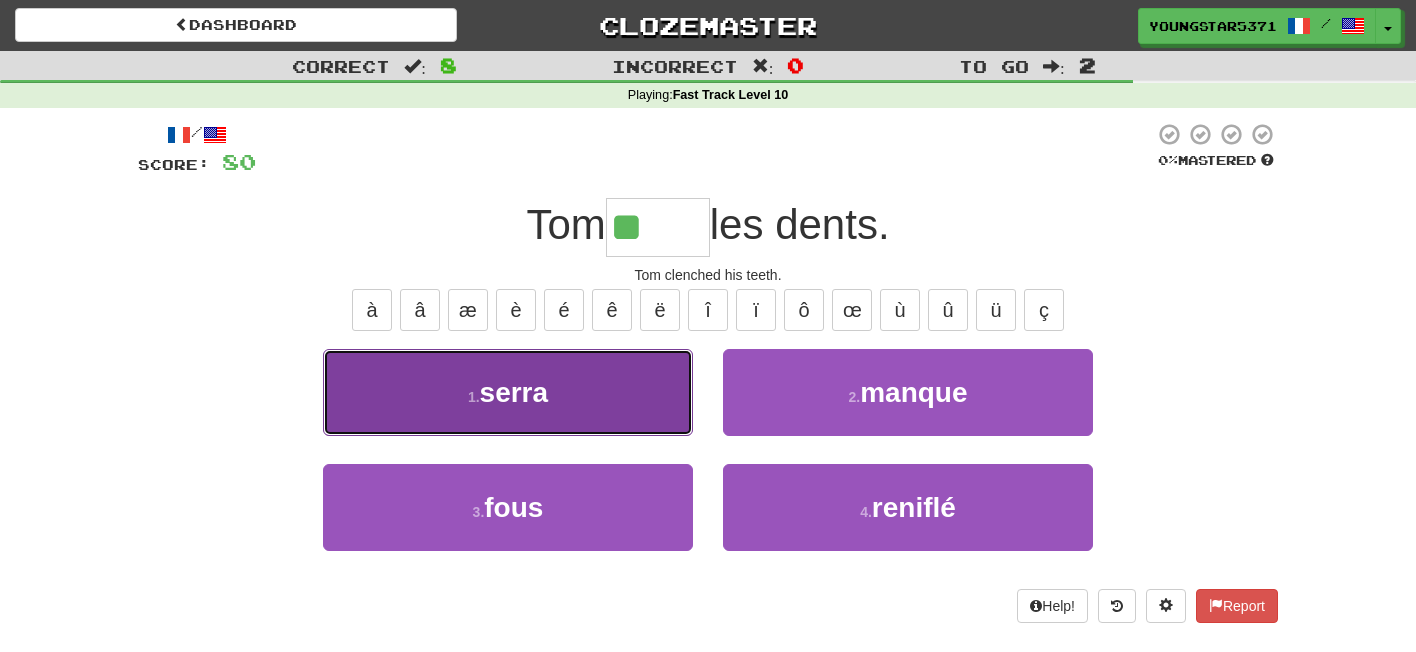 click on "1 .  serra" at bounding box center (508, 392) 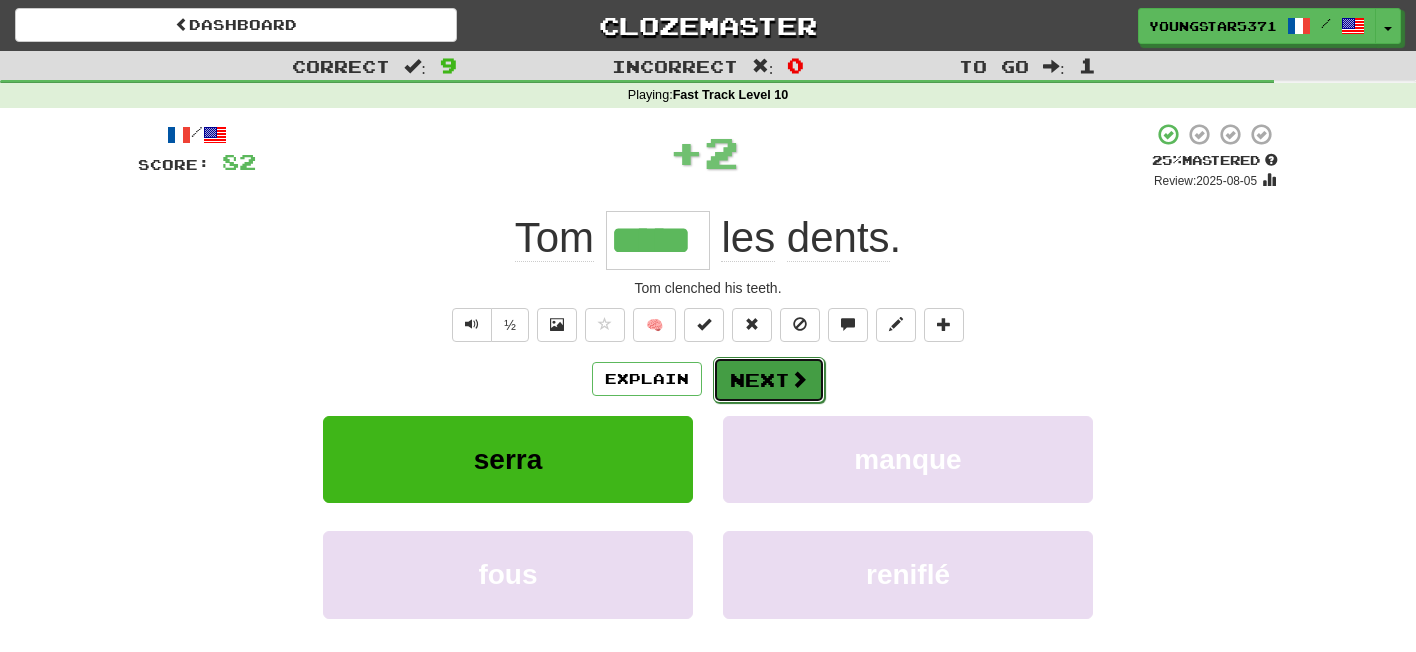 click on "Next" at bounding box center (769, 380) 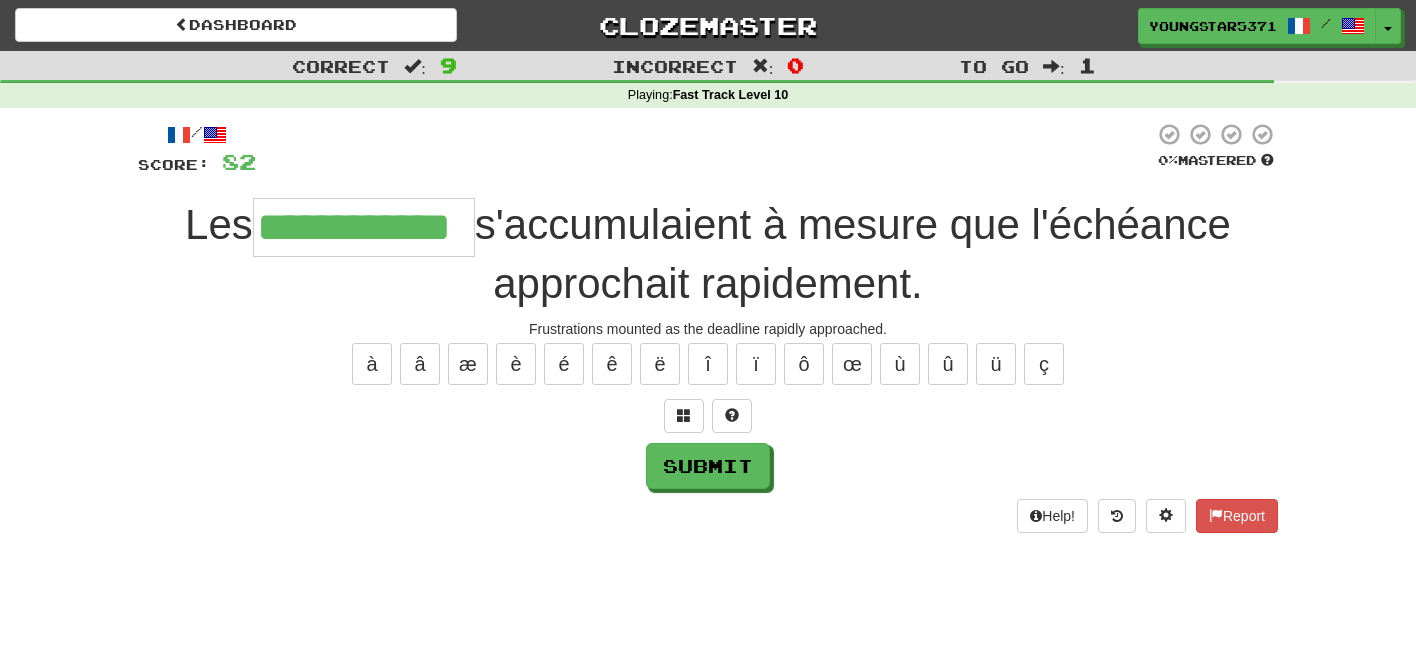 type on "**********" 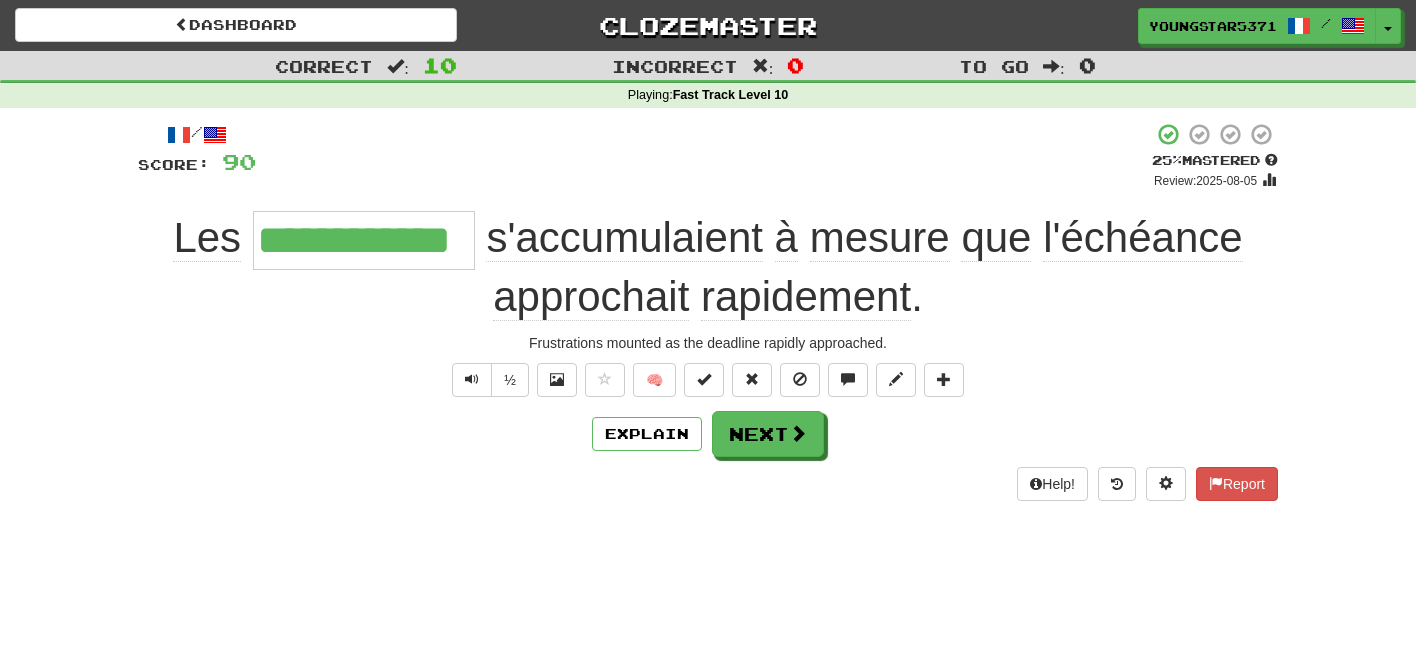type 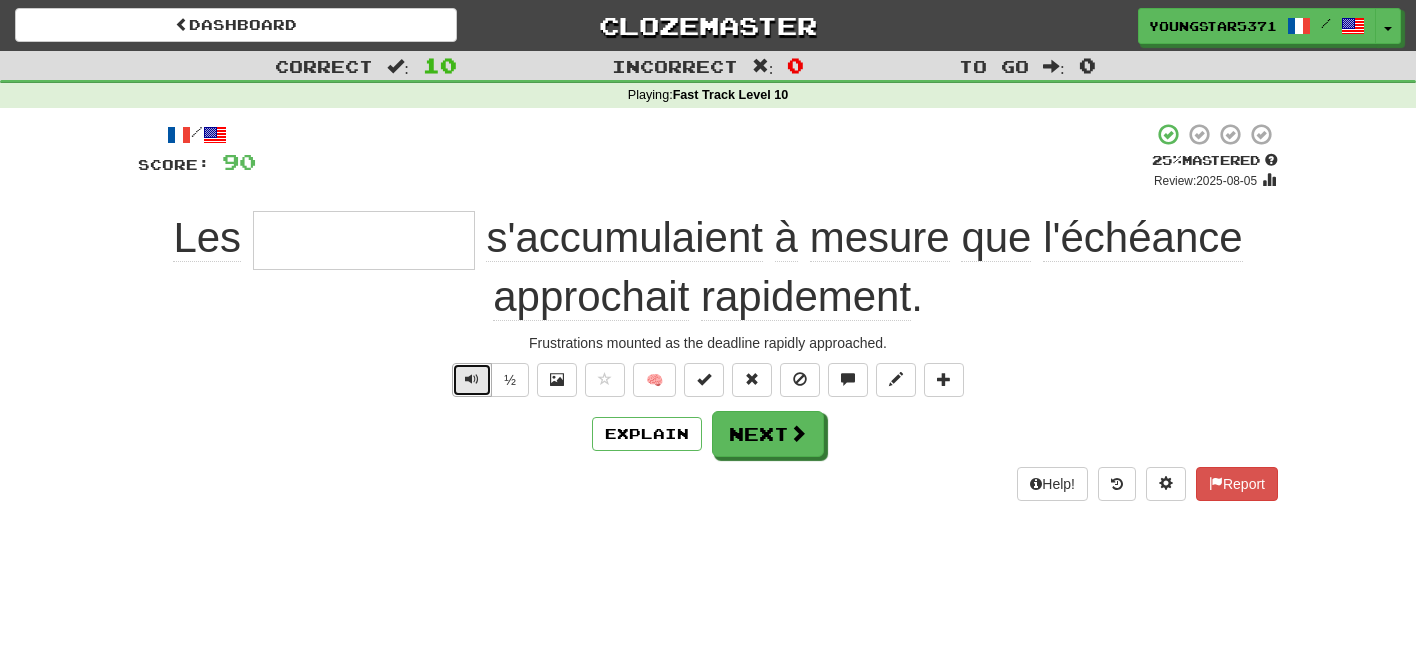 click at bounding box center (472, 380) 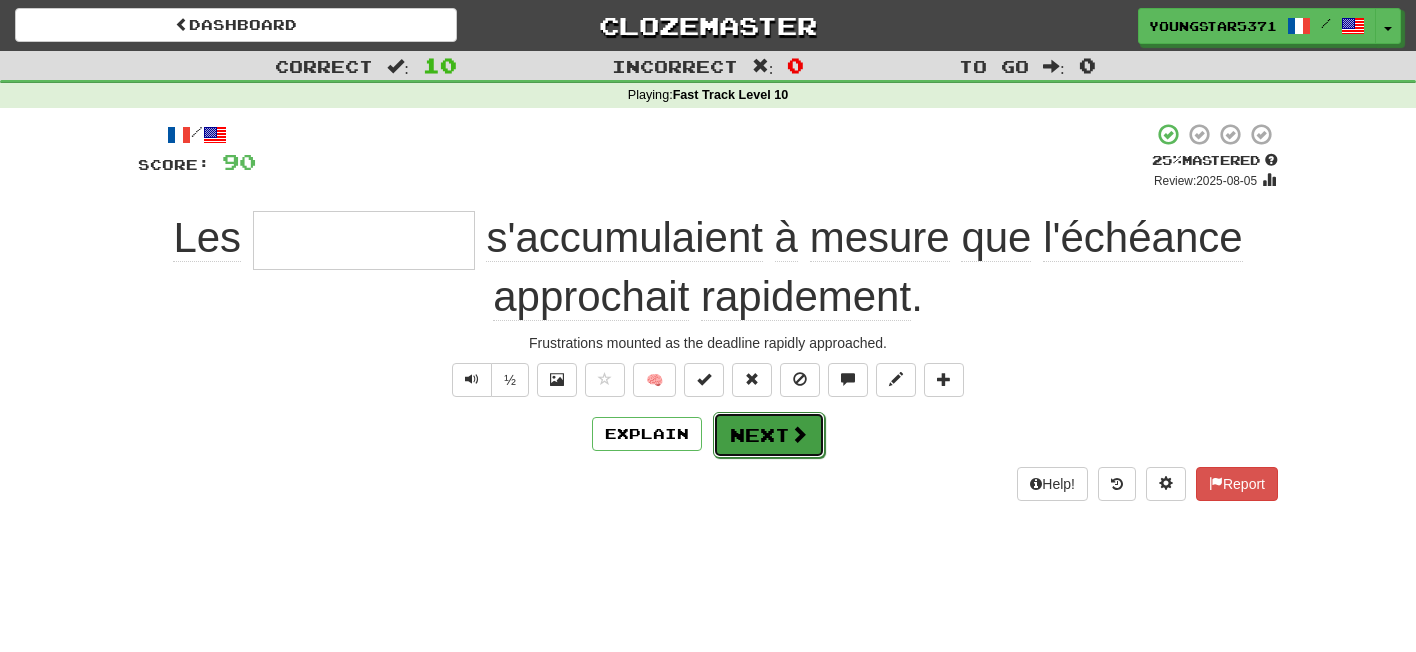 click on "Next" at bounding box center (769, 435) 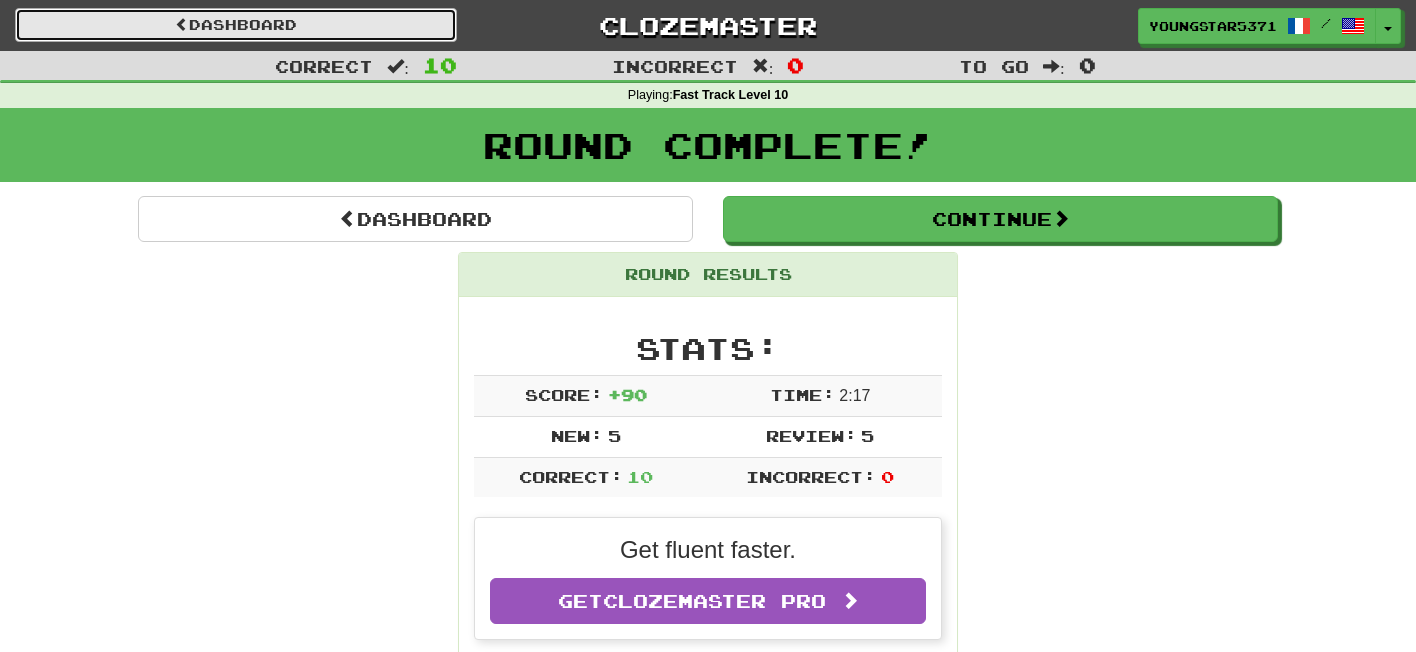 click on "Dashboard" at bounding box center (236, 25) 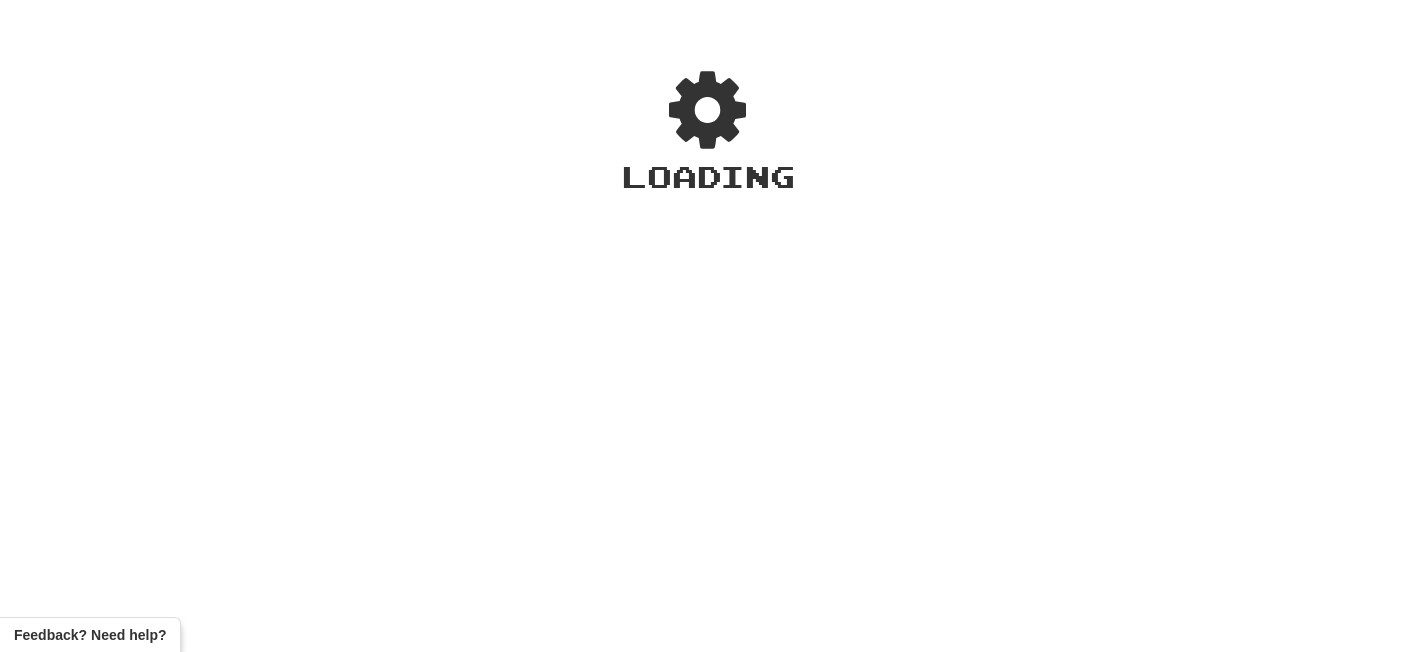 scroll, scrollTop: 0, scrollLeft: 0, axis: both 